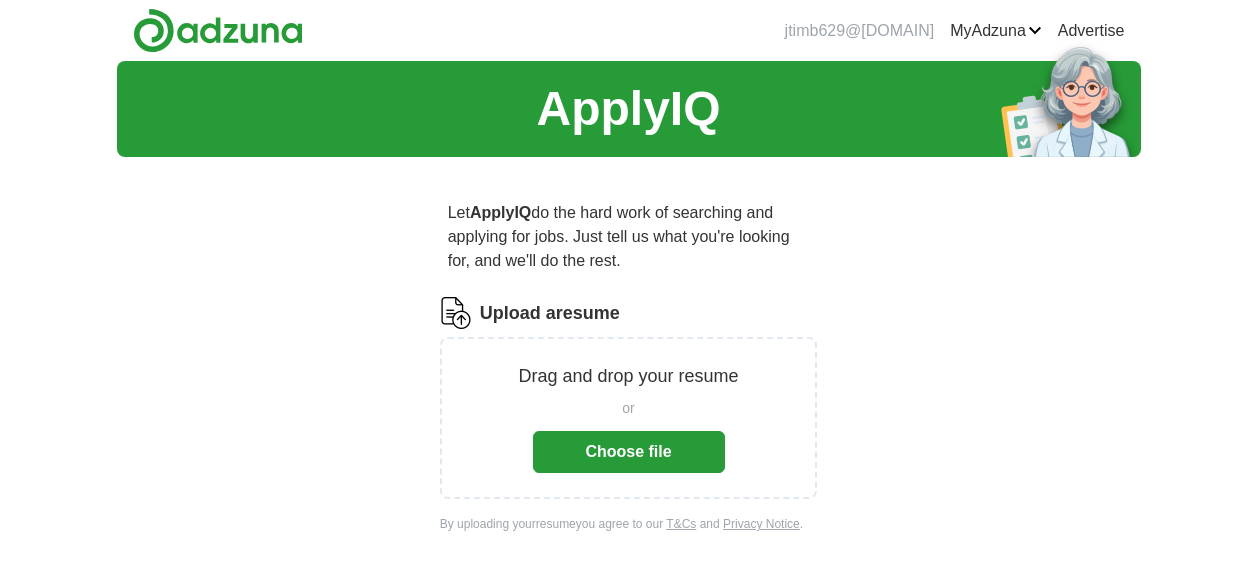 scroll, scrollTop: 0, scrollLeft: 0, axis: both 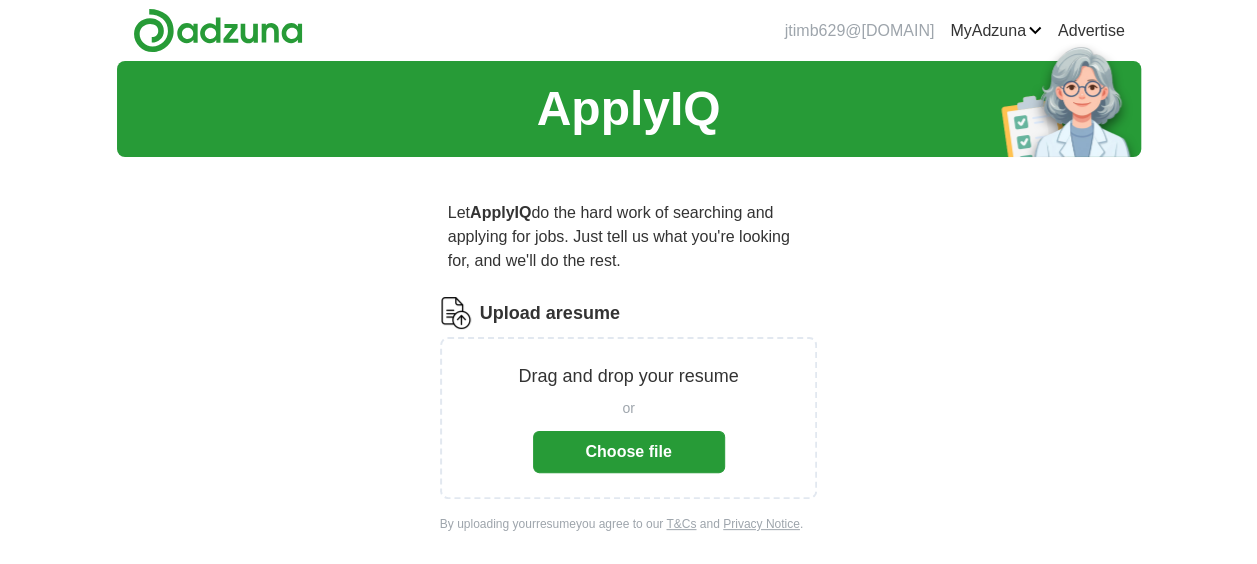click on "Choose file" at bounding box center [629, 452] 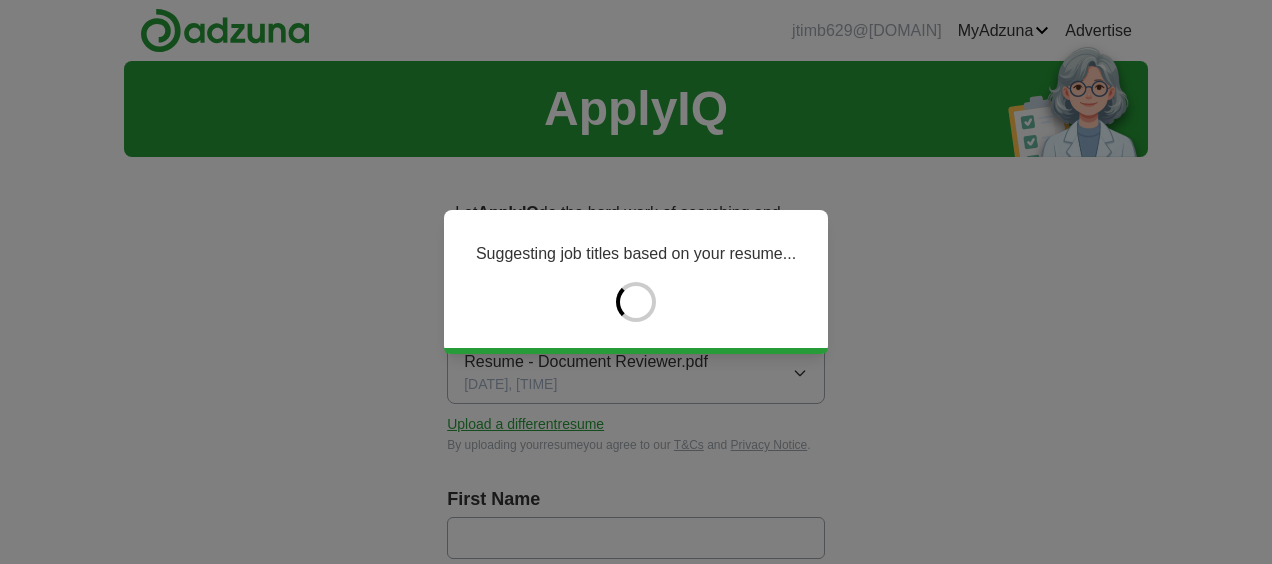 type on "********" 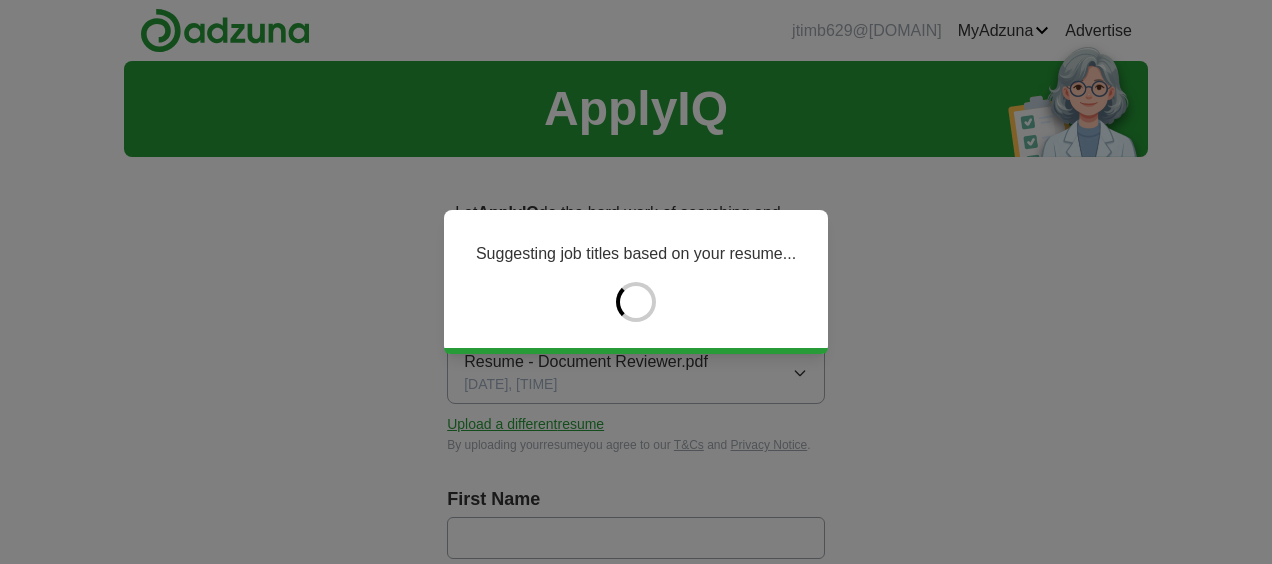 type on "******" 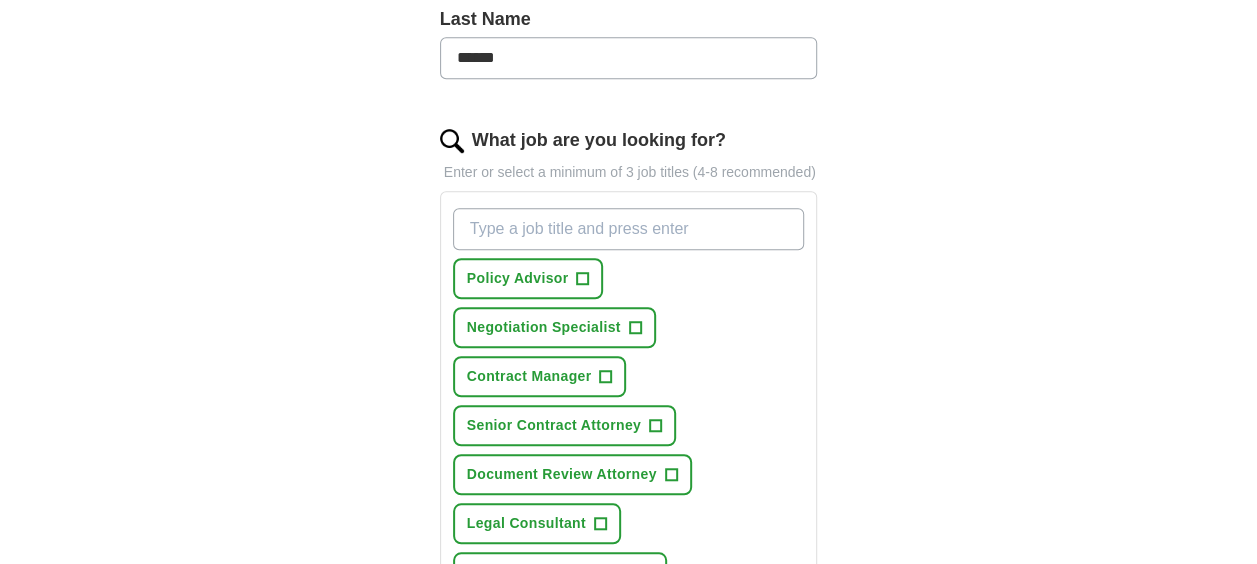 scroll, scrollTop: 500, scrollLeft: 0, axis: vertical 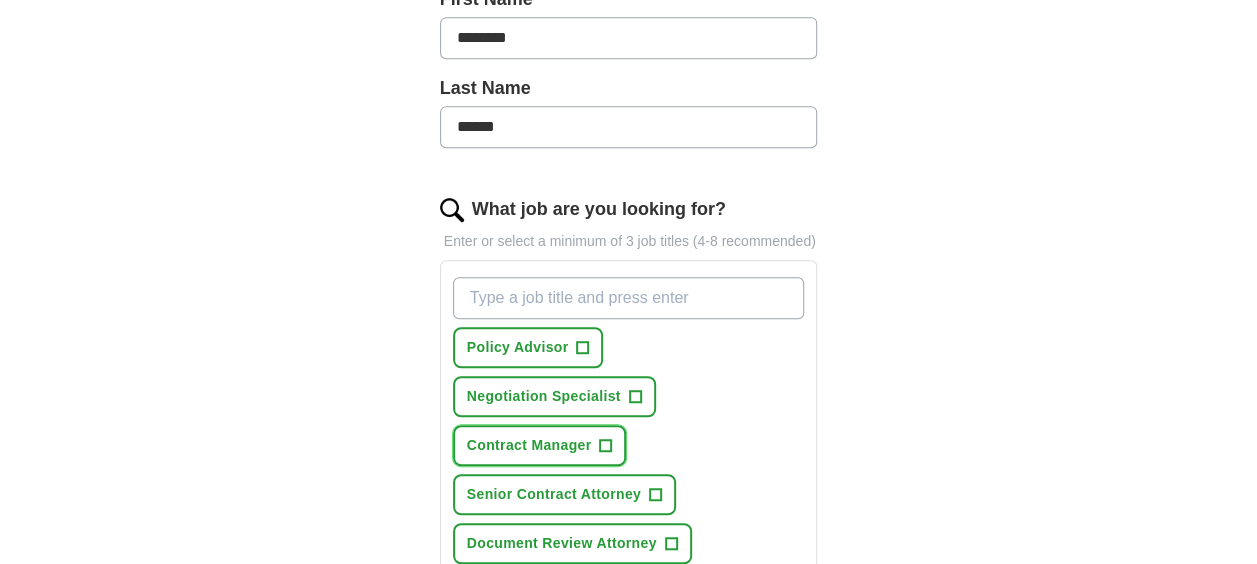 click on "+" at bounding box center [606, 446] 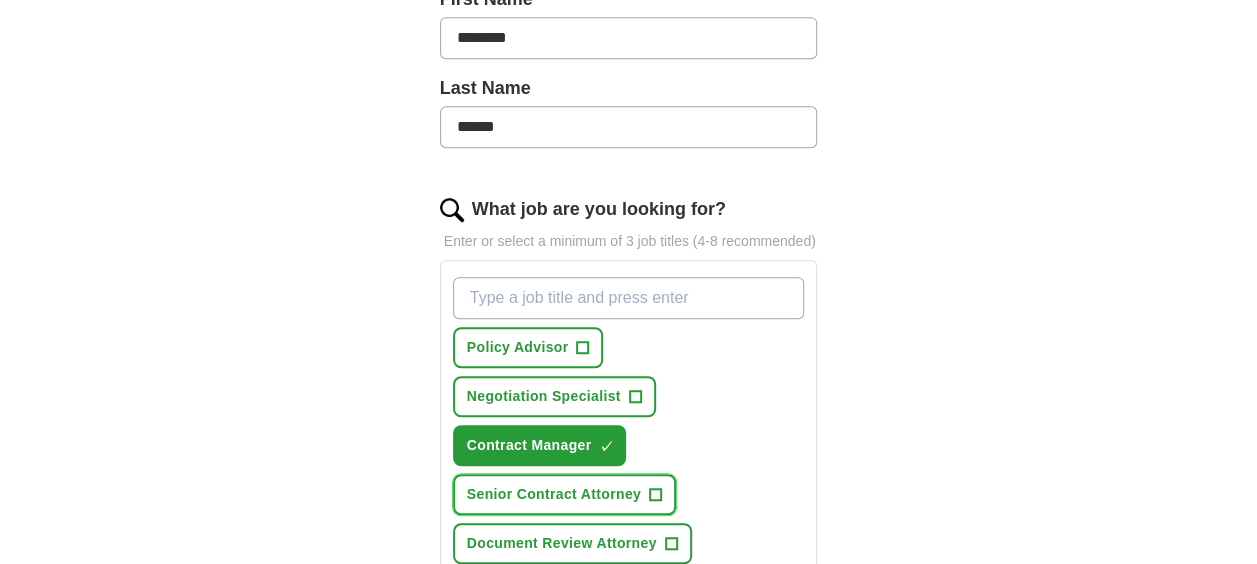 click on "Senior Contract Attorney +" at bounding box center (564, 494) 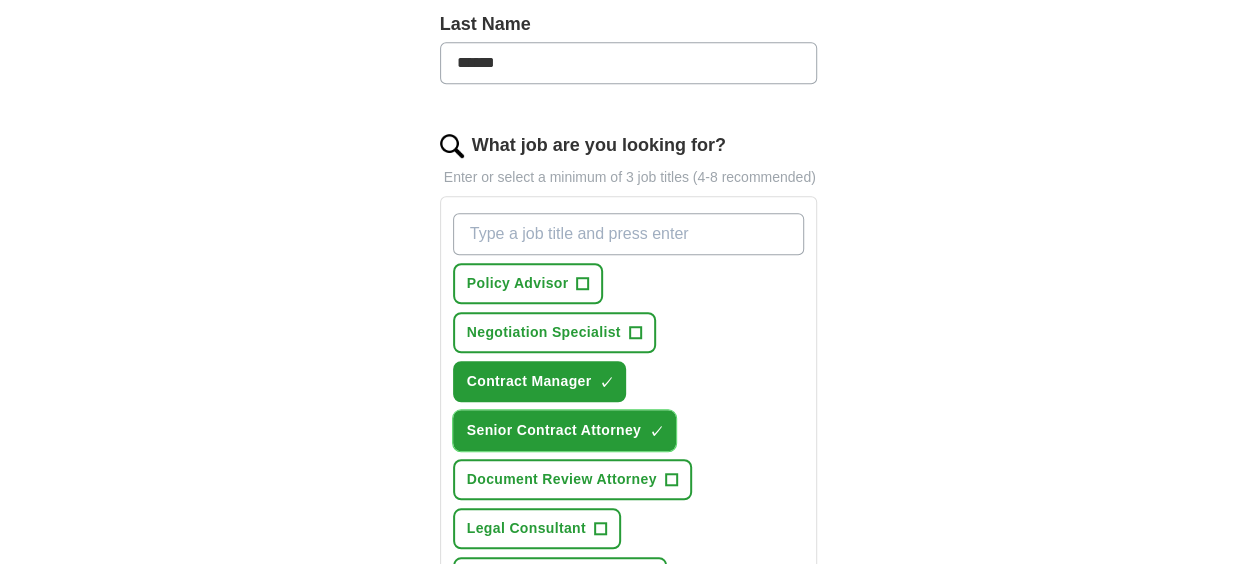 scroll, scrollTop: 666, scrollLeft: 0, axis: vertical 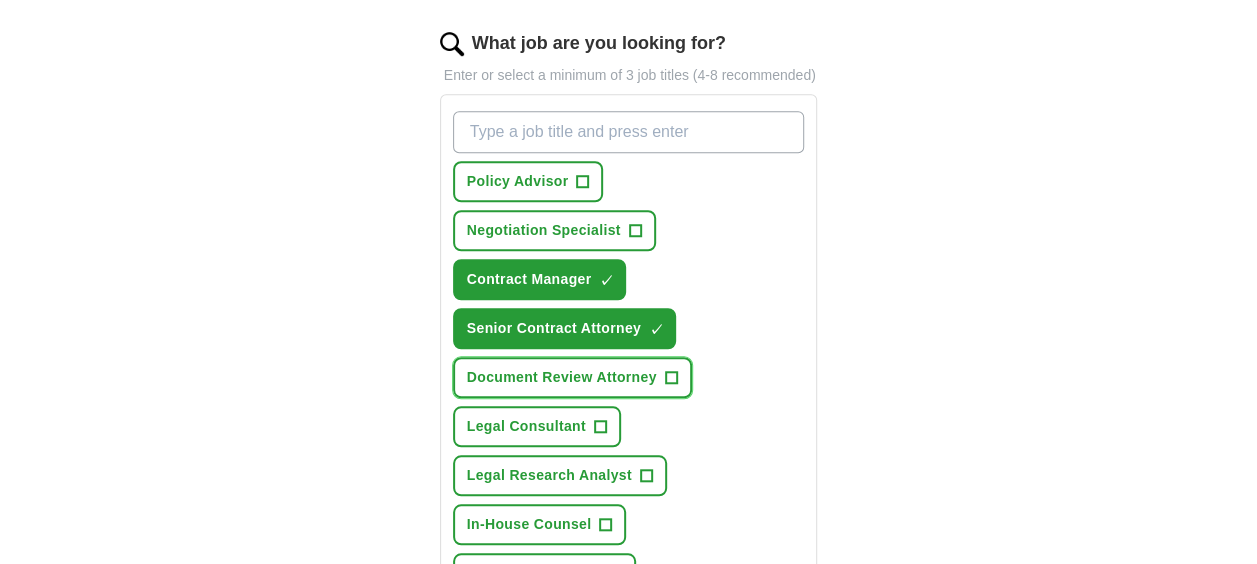 click on "Document Review Attorney +" at bounding box center (572, 377) 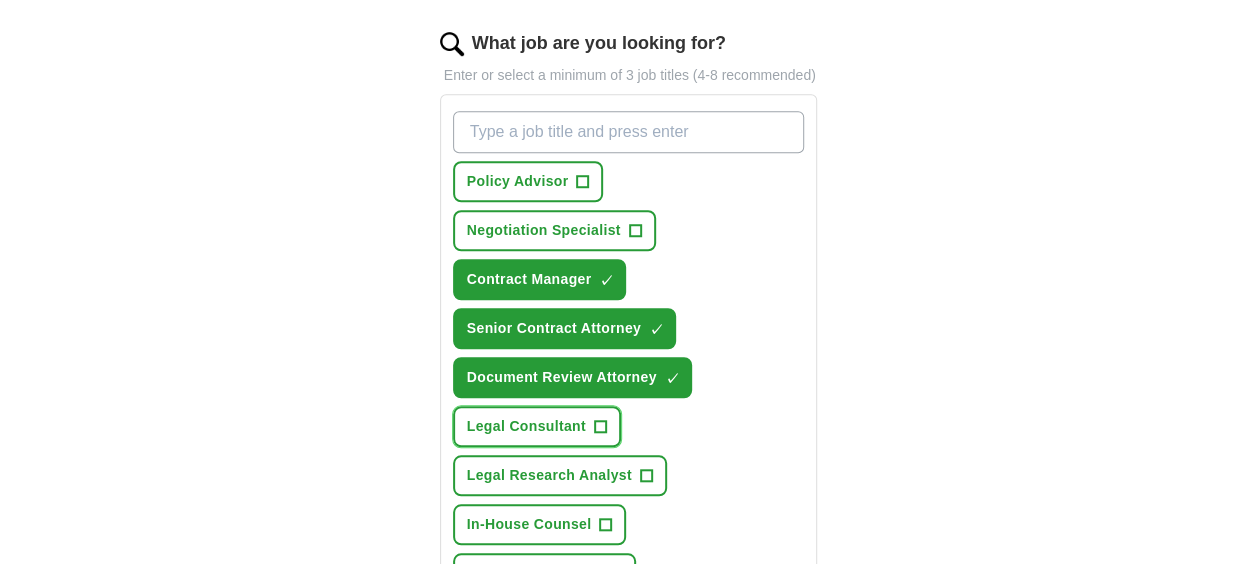 click on "+" at bounding box center [600, 427] 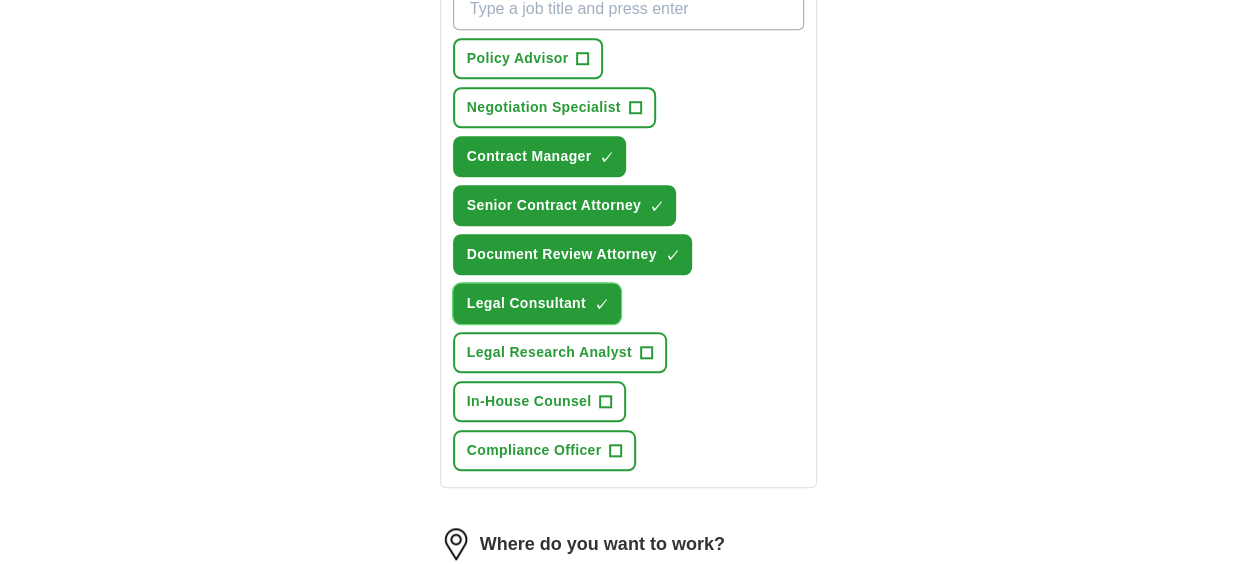 scroll, scrollTop: 833, scrollLeft: 0, axis: vertical 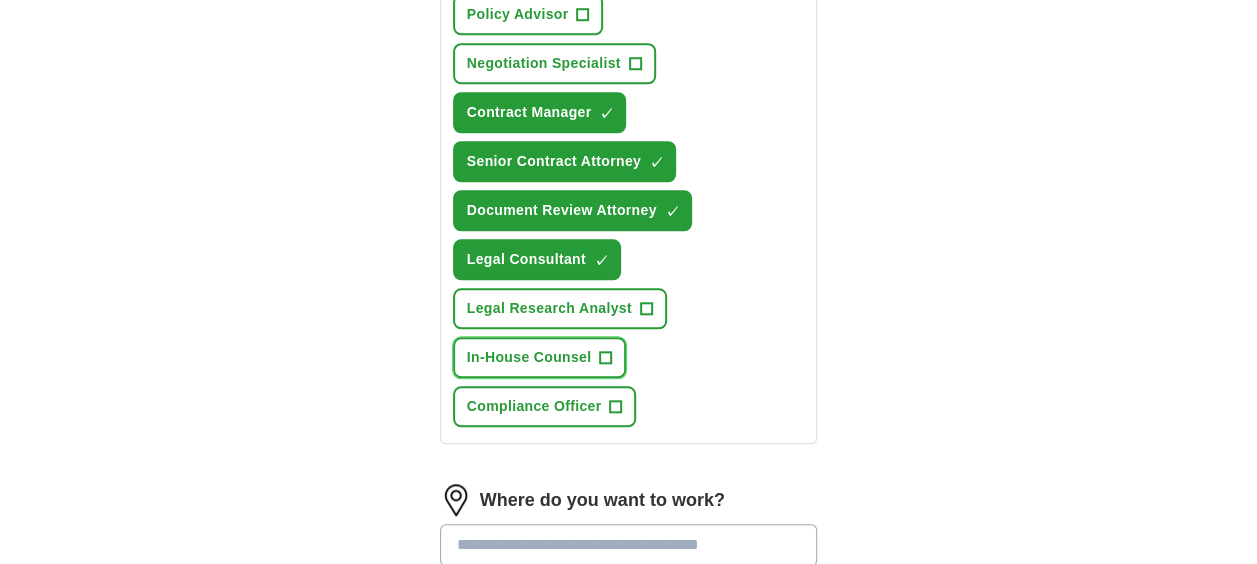 click on "+" at bounding box center (605, 357) 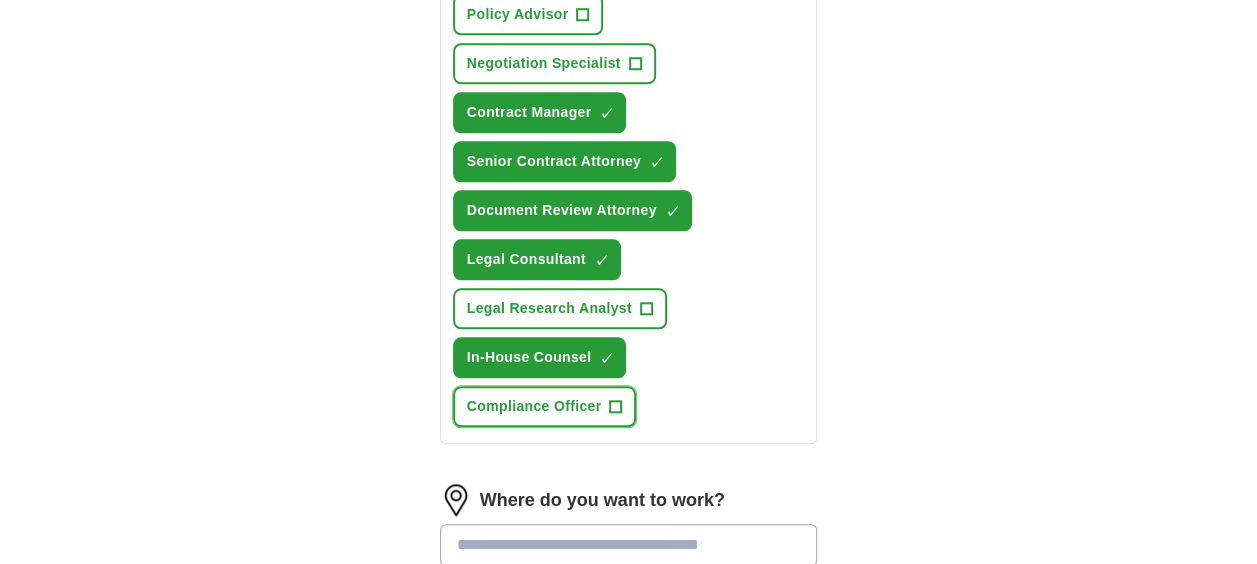 click on "+" at bounding box center [616, 407] 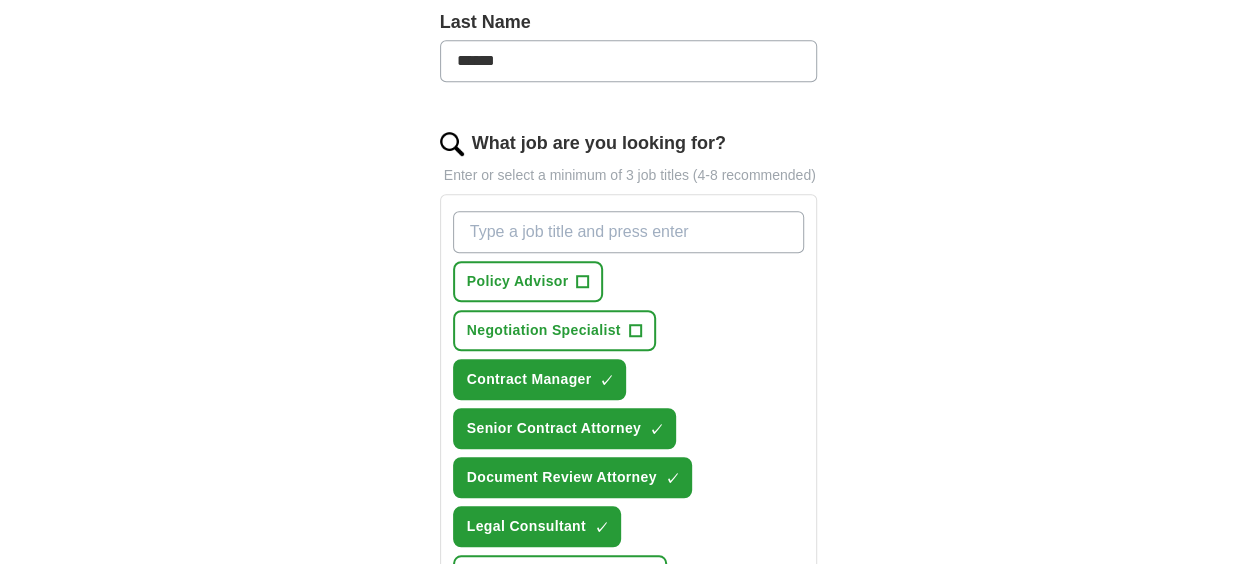 scroll, scrollTop: 500, scrollLeft: 0, axis: vertical 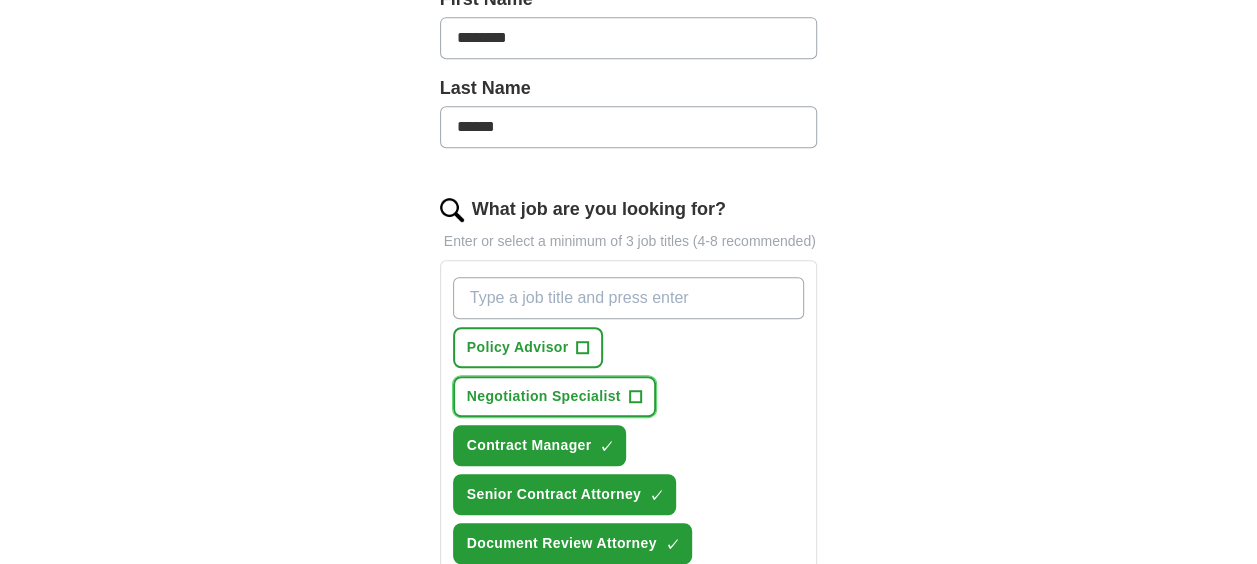 click on "+" at bounding box center (635, 397) 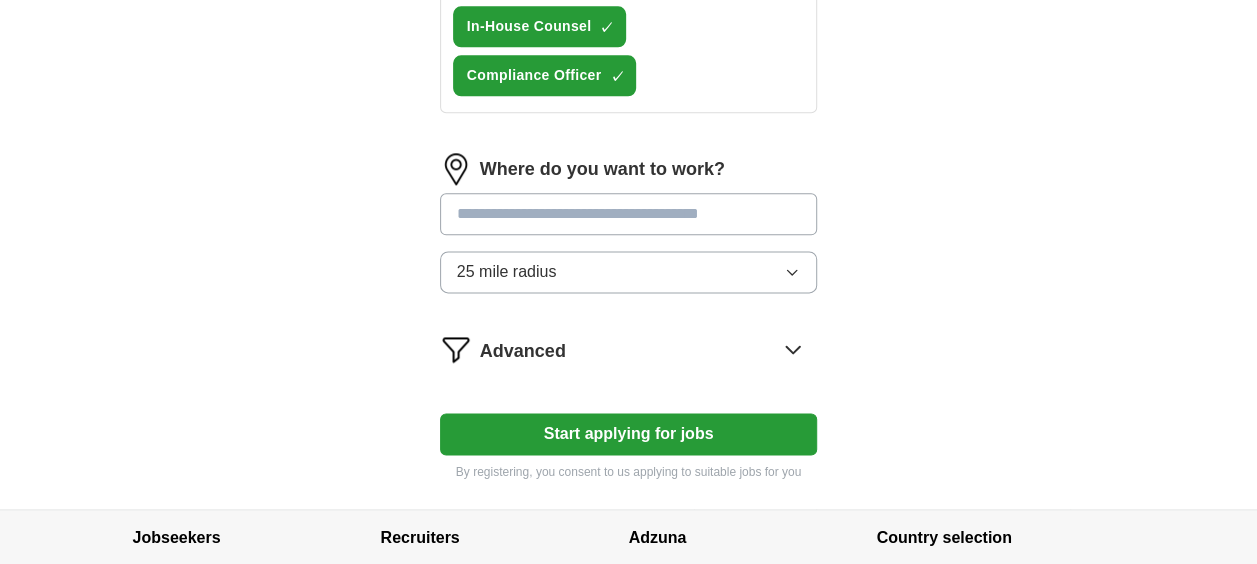 scroll, scrollTop: 1166, scrollLeft: 0, axis: vertical 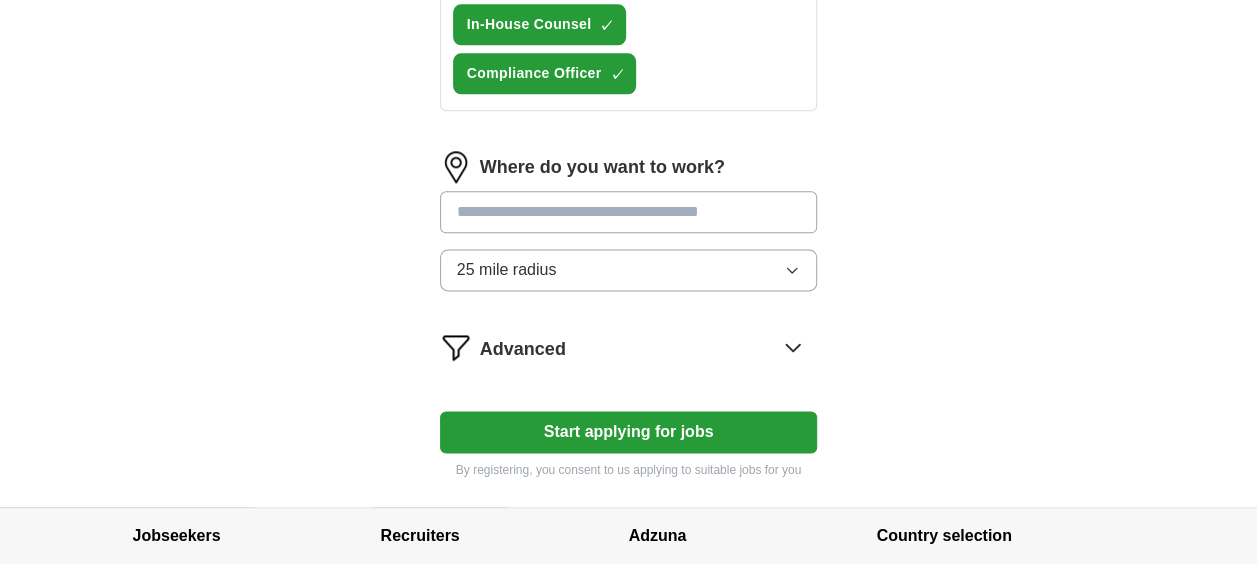 click at bounding box center [629, 212] 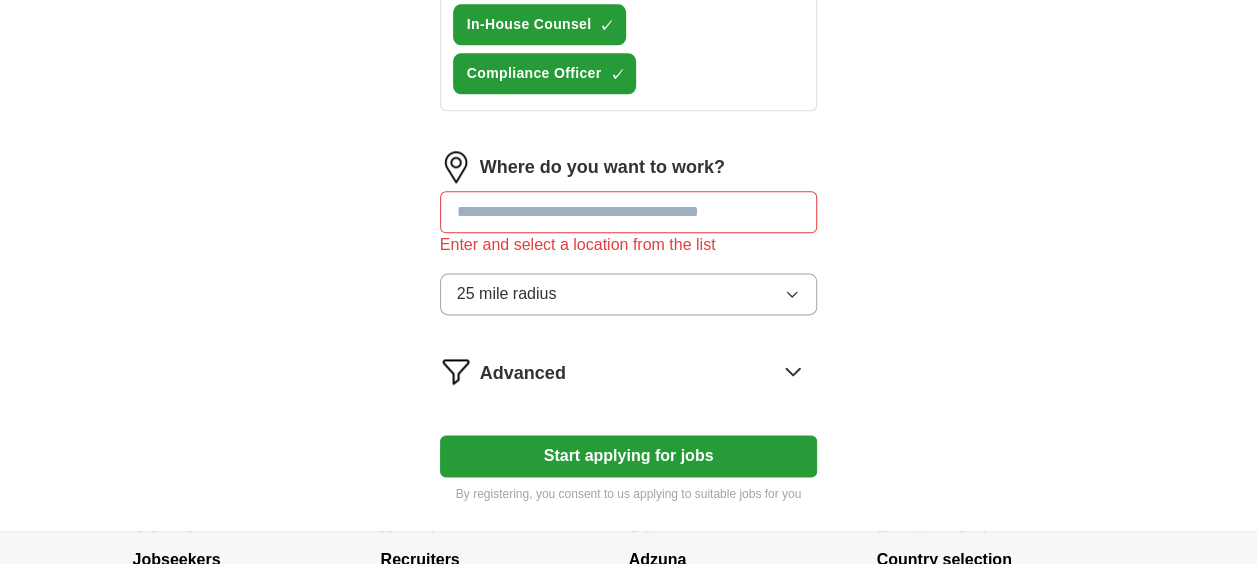 click on "Where do you want to work? Enter and select a location from the list 25 mile radius" at bounding box center (629, 241) 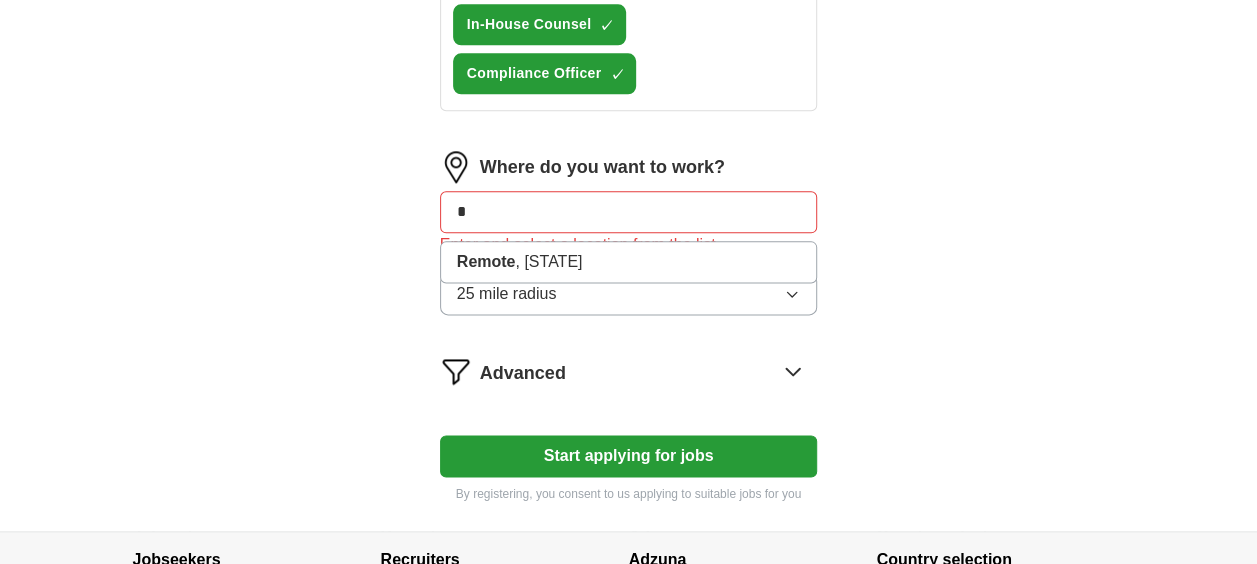 type on "*" 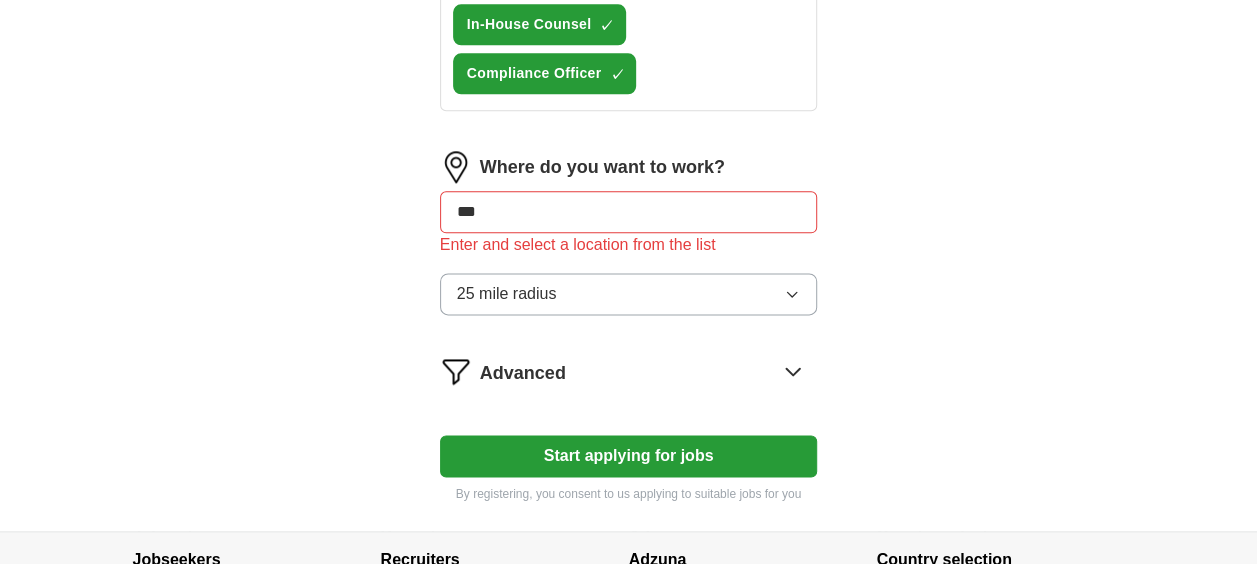 type on "****" 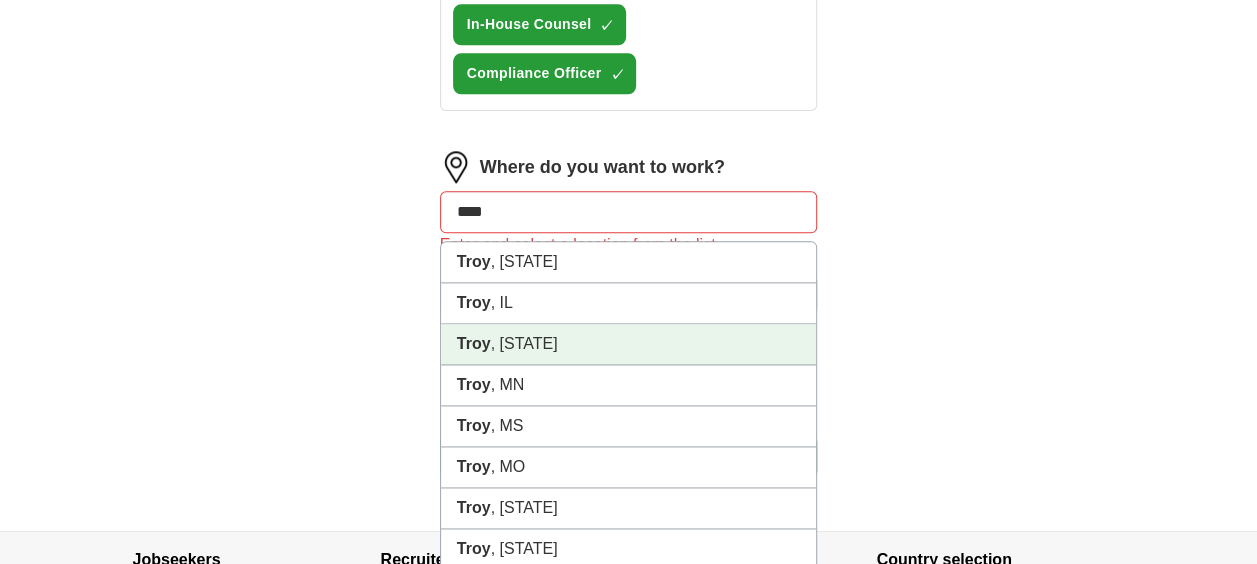 click on "Troy , [STATE]" at bounding box center [629, 344] 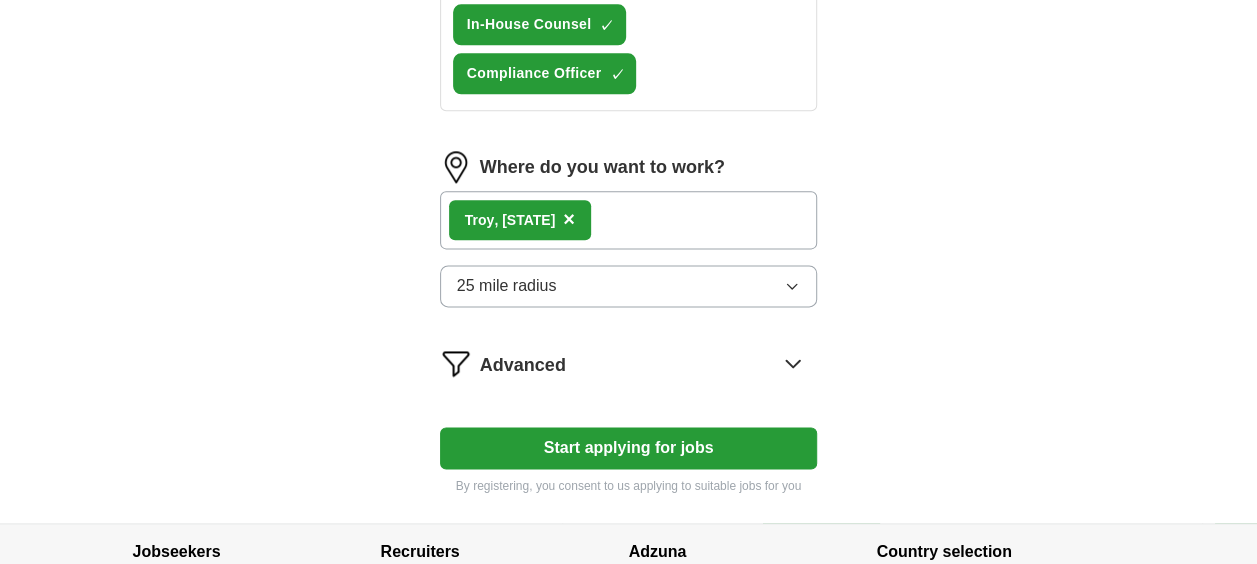 click on "25 mile radius" at bounding box center (629, 286) 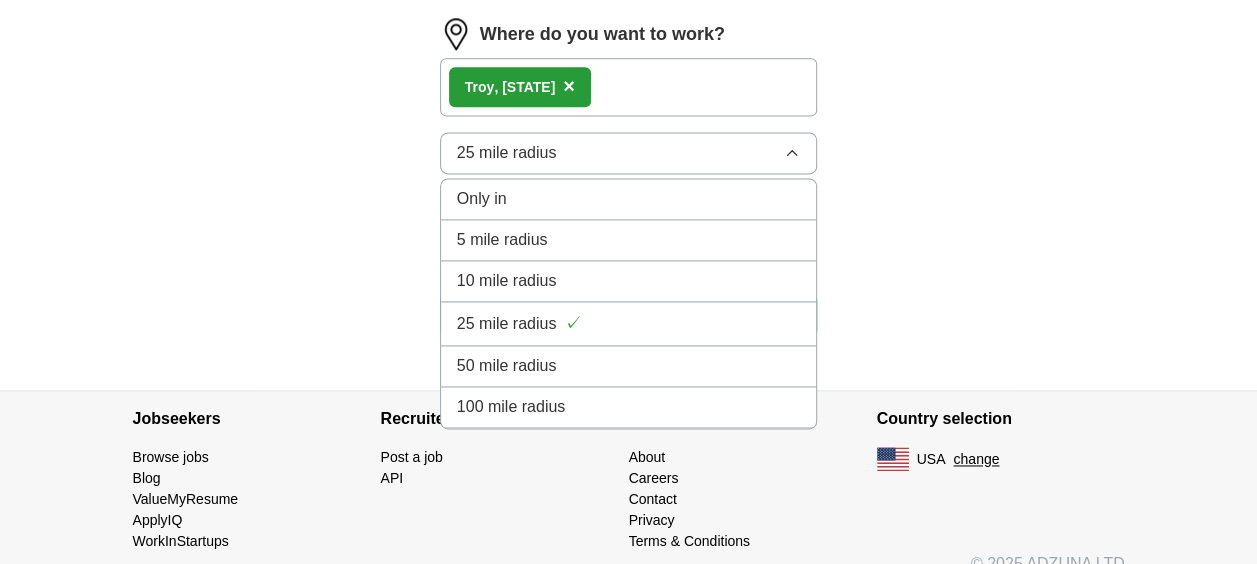 scroll, scrollTop: 1321, scrollLeft: 0, axis: vertical 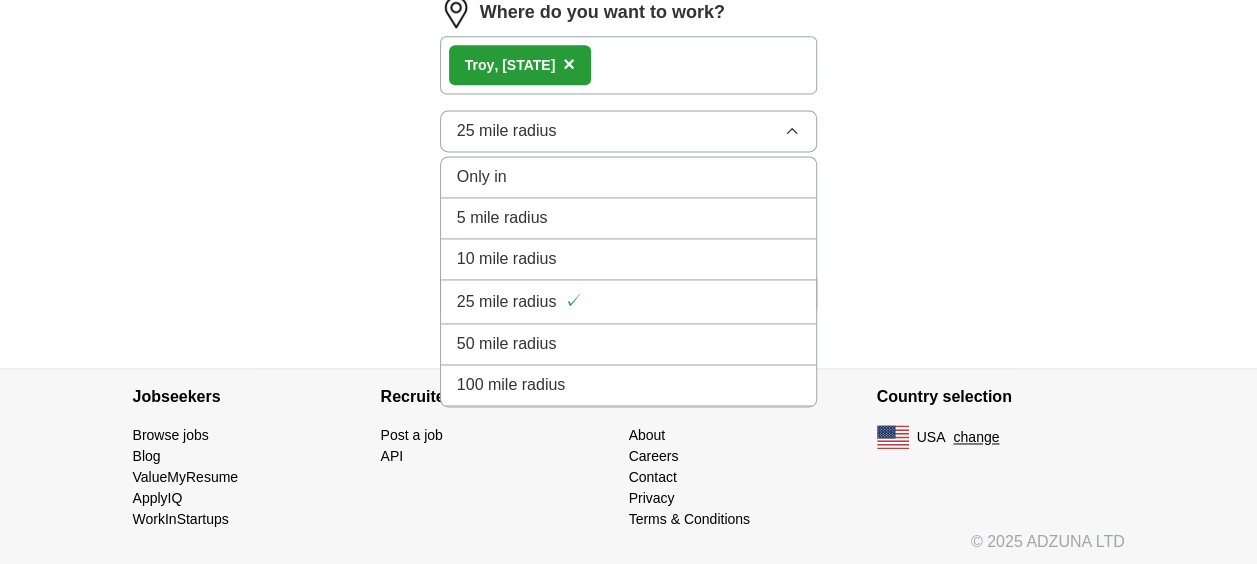 click on "100 mile radius" at bounding box center [511, 385] 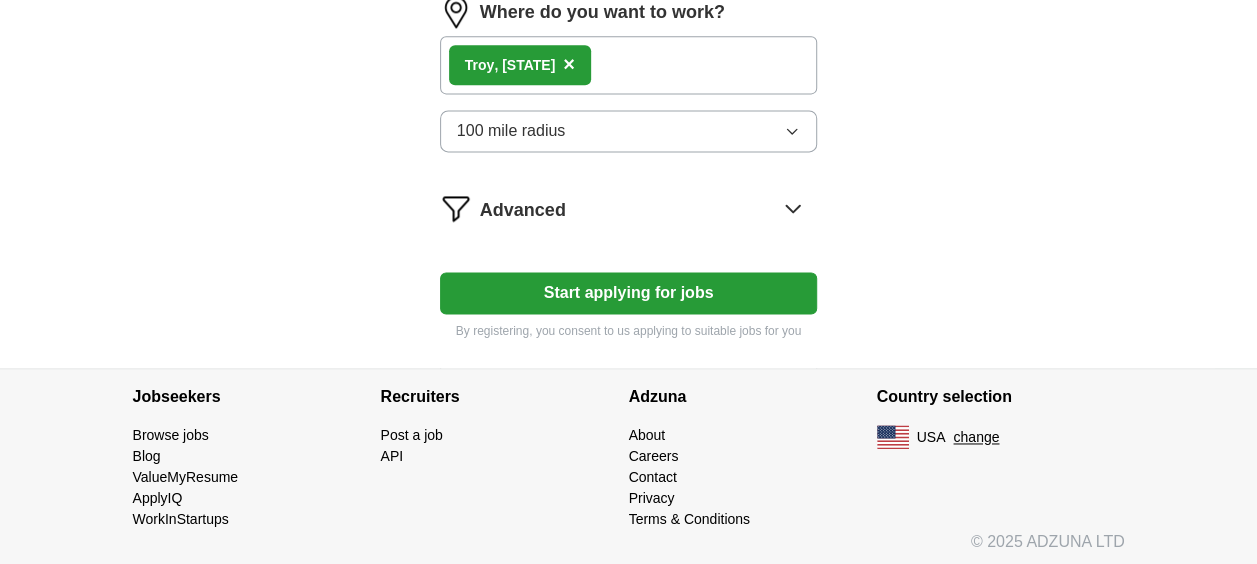 click on "Start applying for jobs" at bounding box center (629, 293) 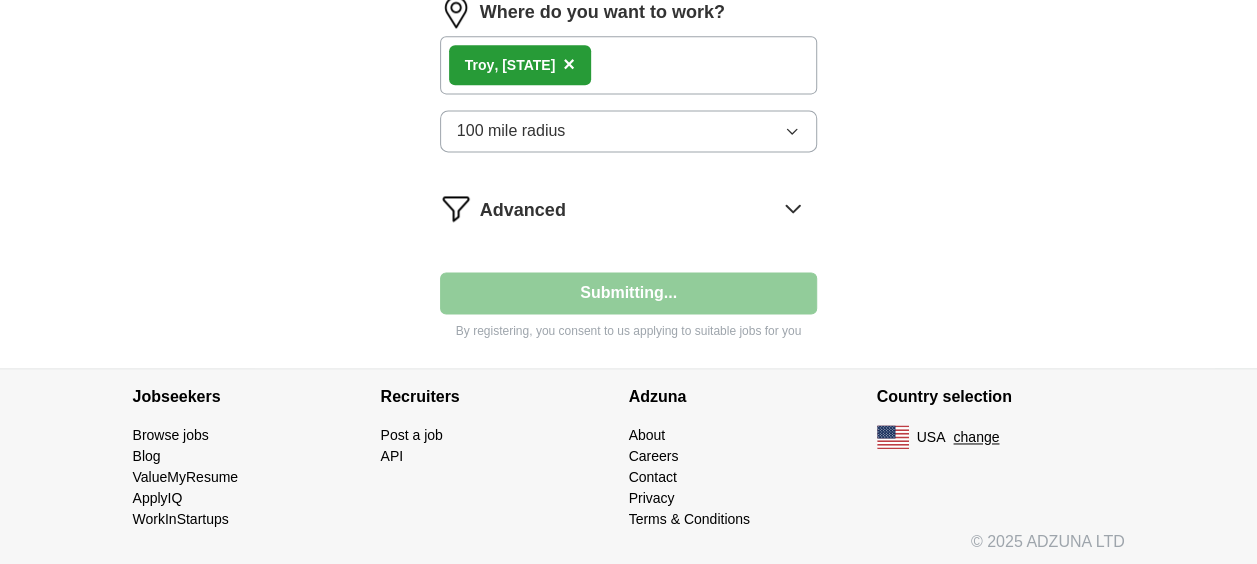 select on "**" 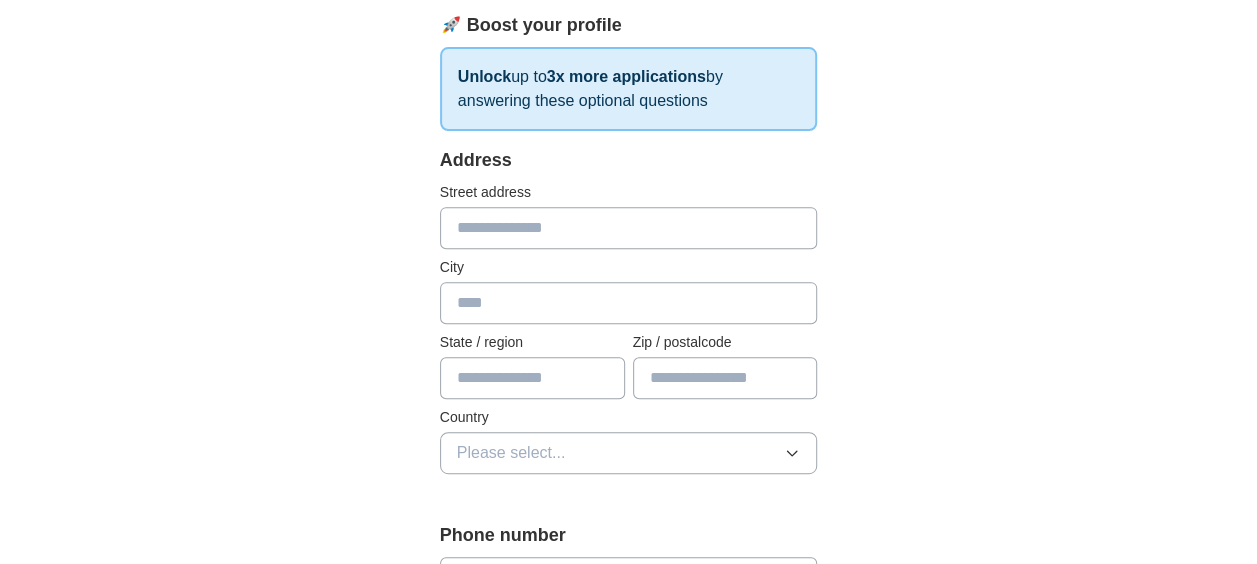scroll, scrollTop: 333, scrollLeft: 0, axis: vertical 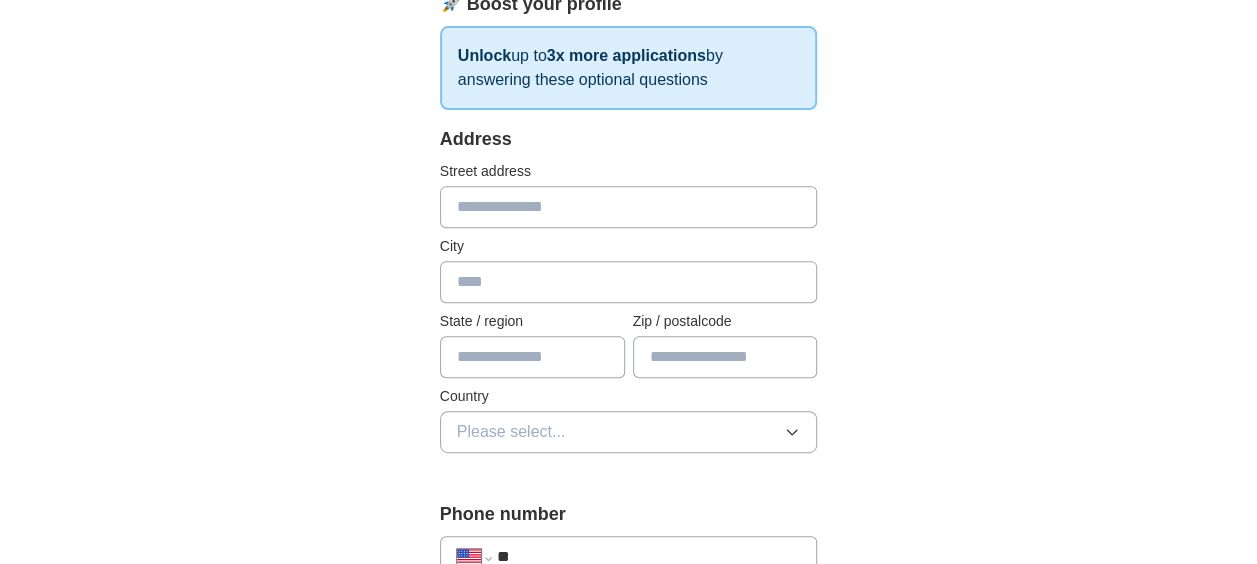 click at bounding box center (629, 207) 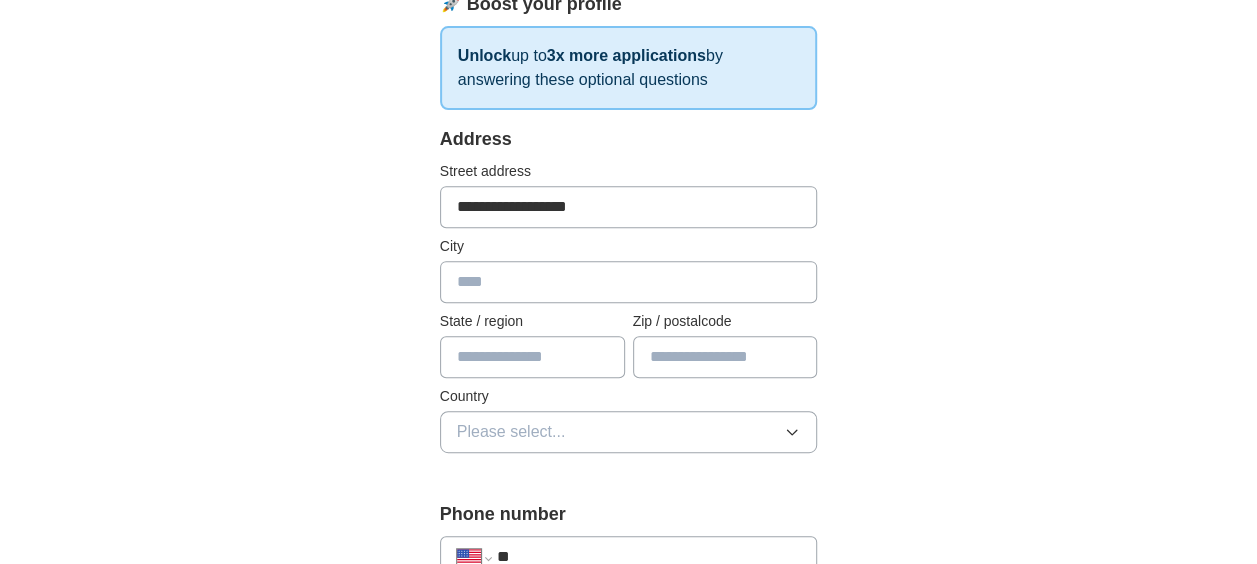 type on "****" 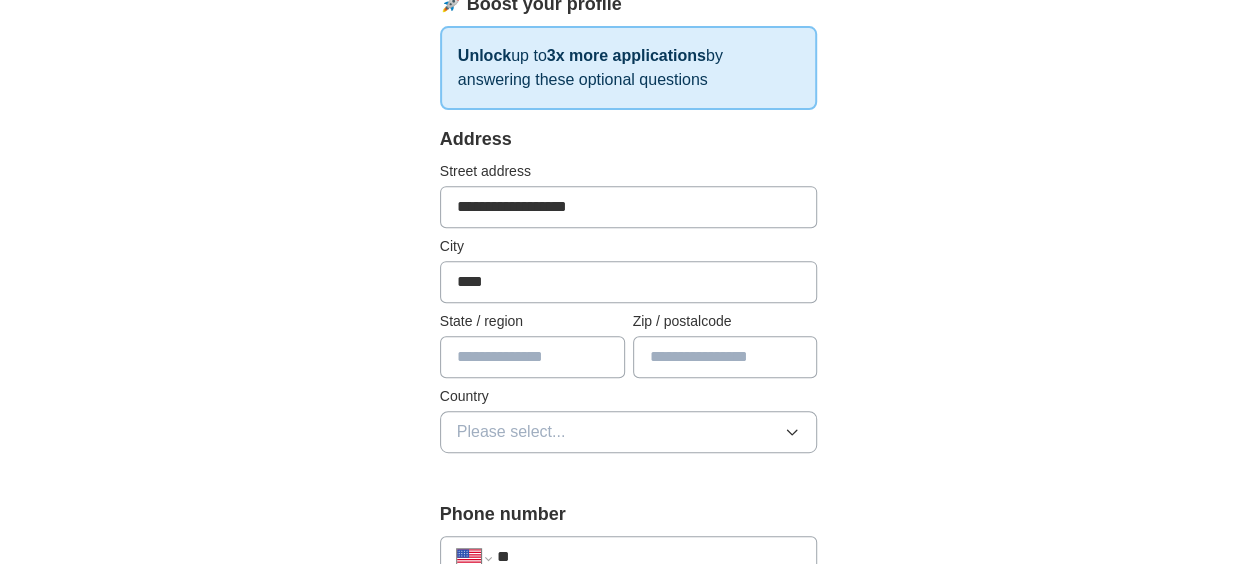 type on "********" 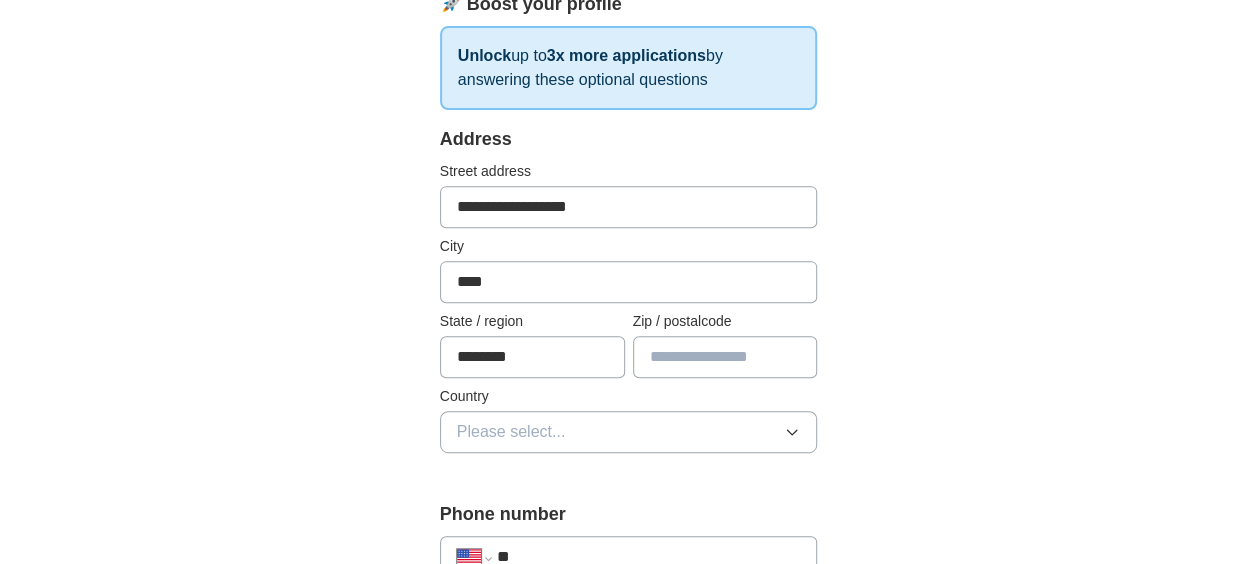type on "*****" 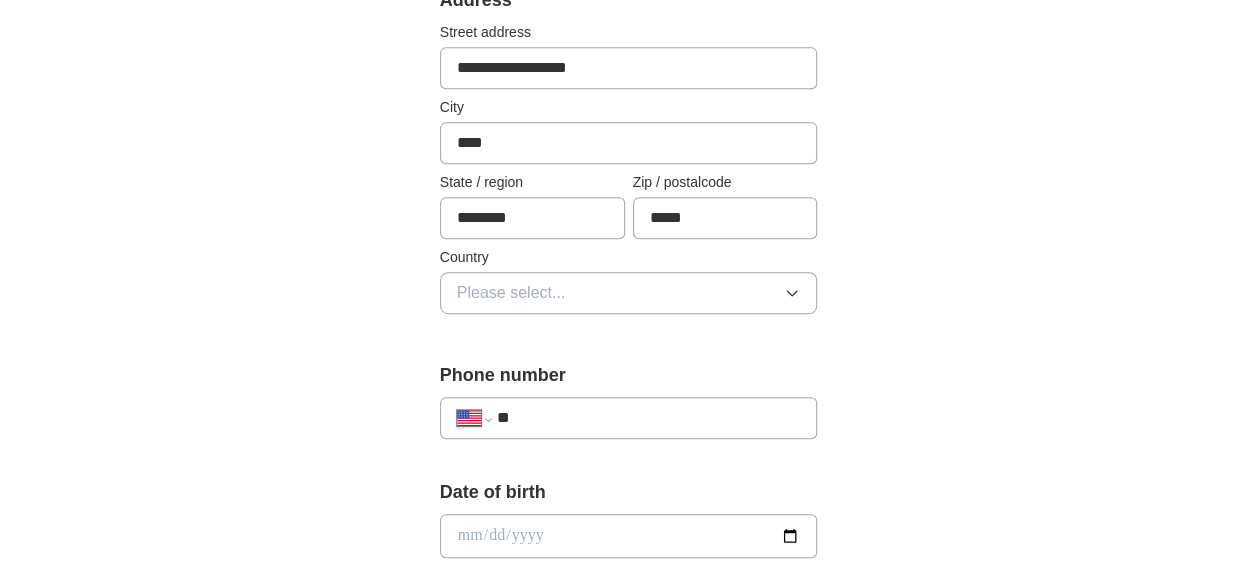 scroll, scrollTop: 500, scrollLeft: 0, axis: vertical 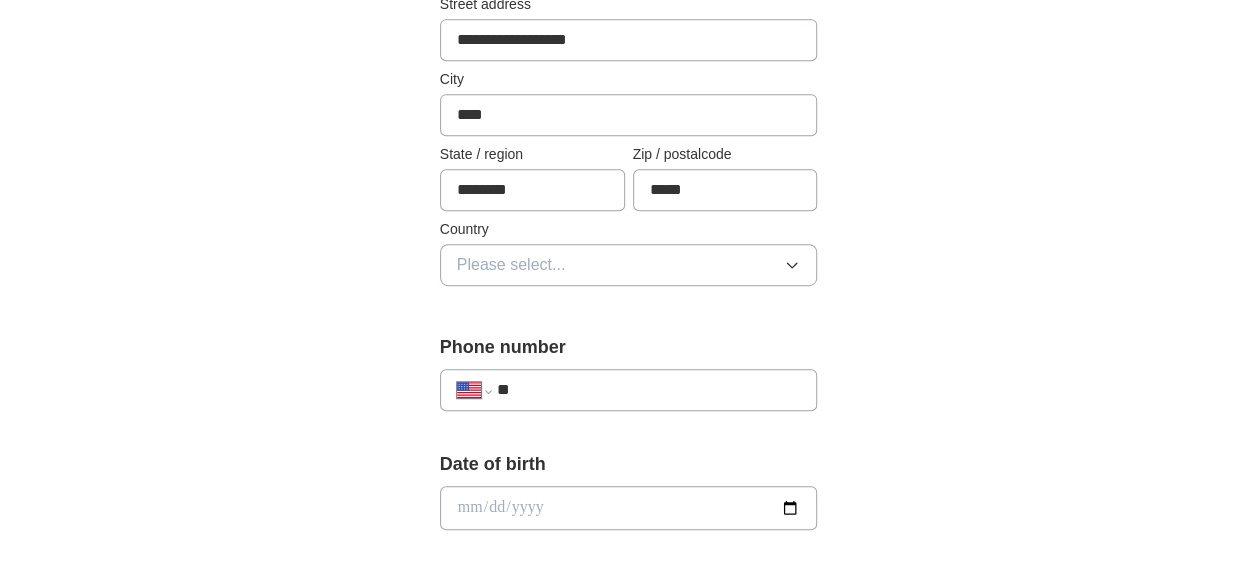 click on "Please select..." at bounding box center (629, 265) 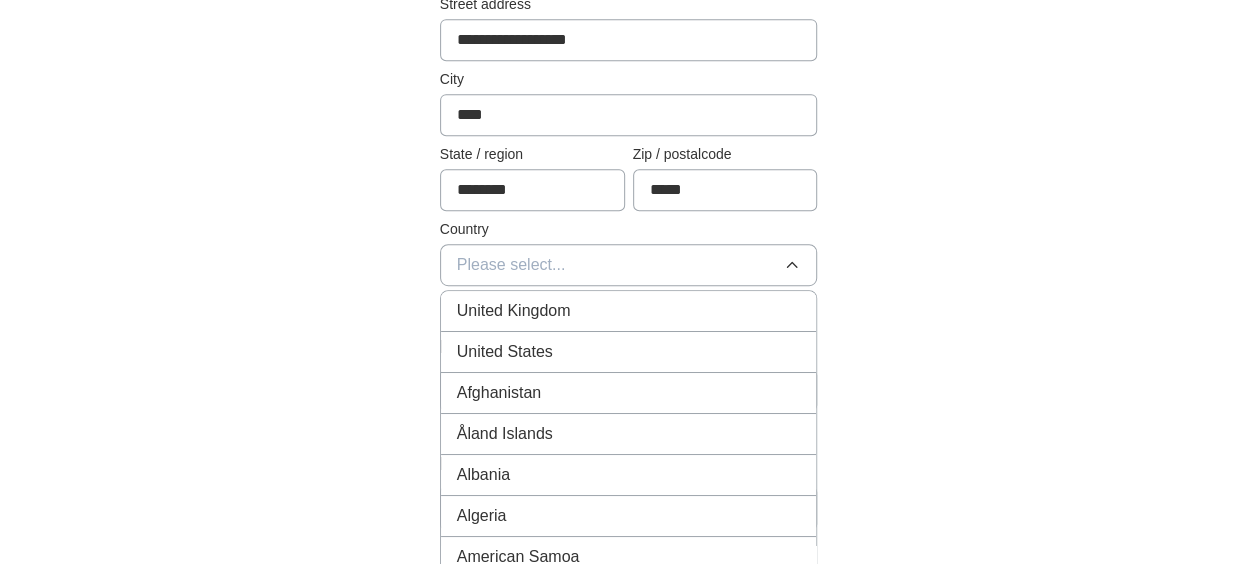 click on "United States" at bounding box center [629, 352] 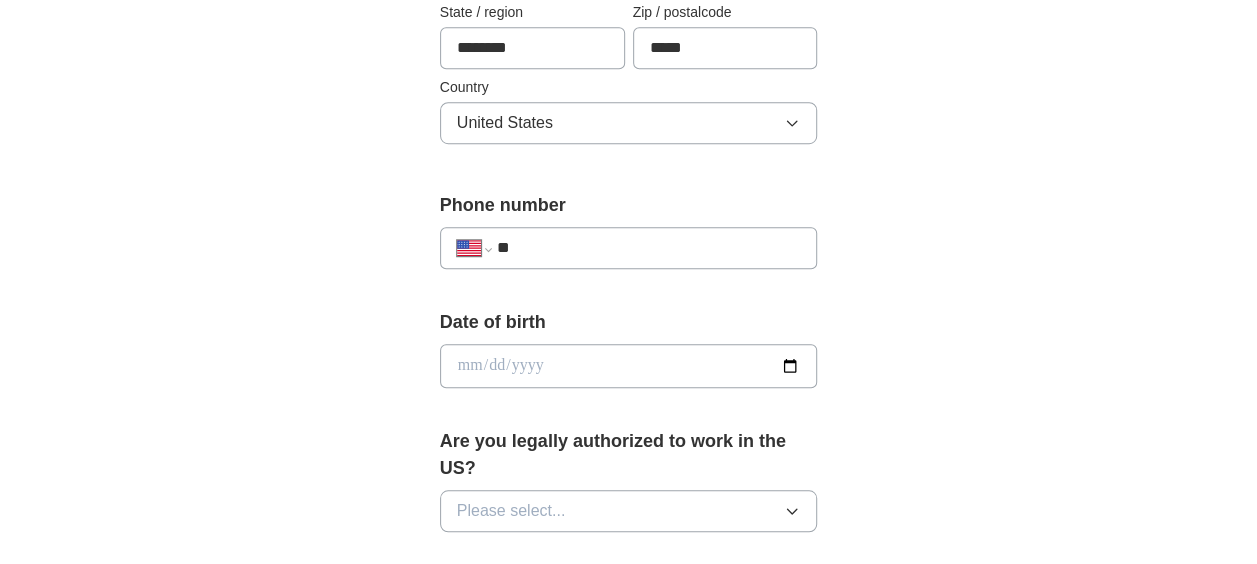 scroll, scrollTop: 666, scrollLeft: 0, axis: vertical 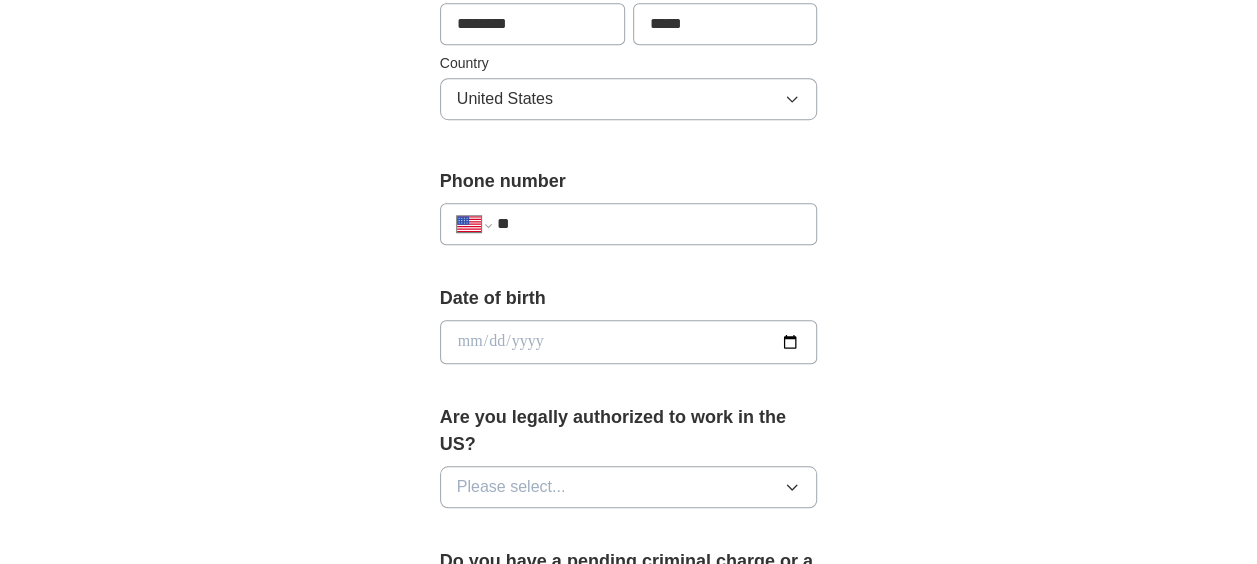 click on "**" at bounding box center [649, 224] 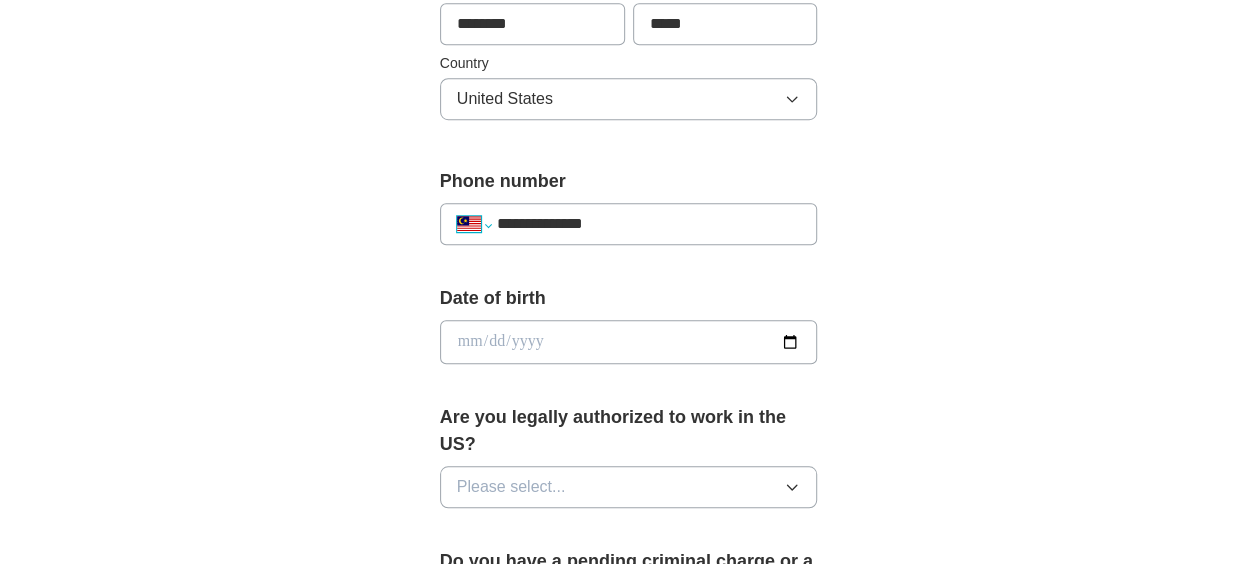 click on "**********" at bounding box center [474, 224] 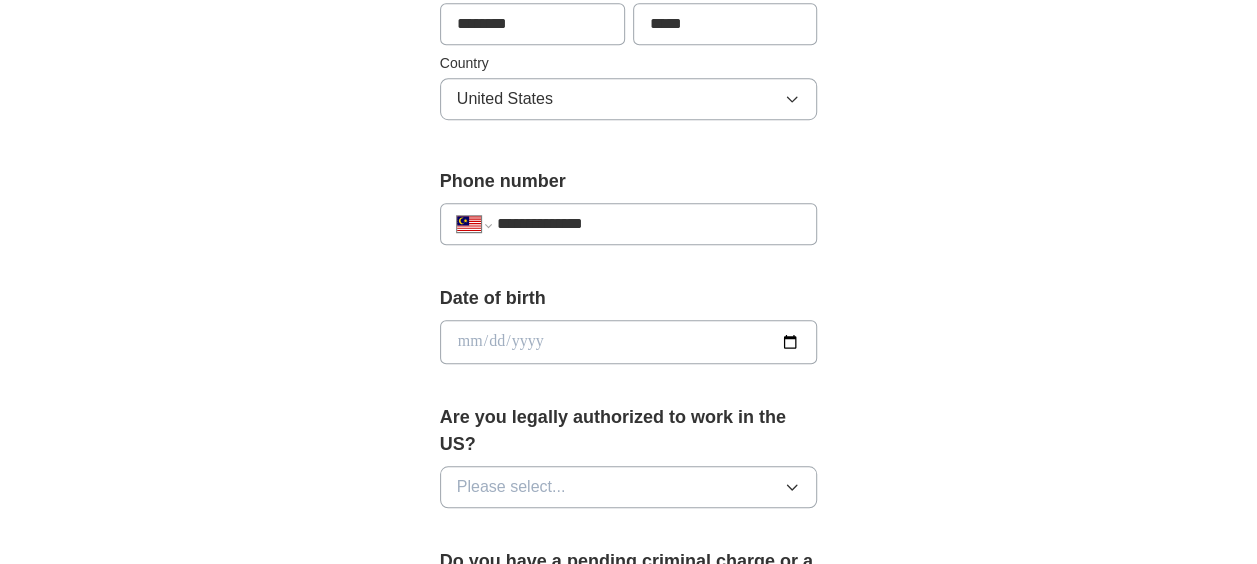 click on "**********" at bounding box center (474, 224) 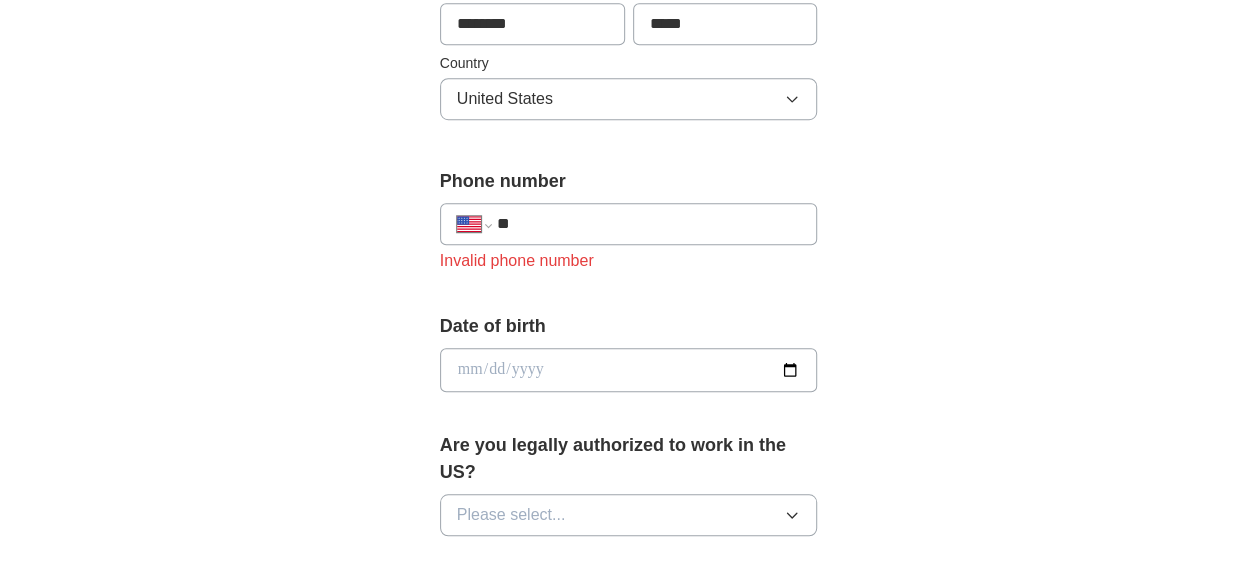 click on "**" at bounding box center [649, 224] 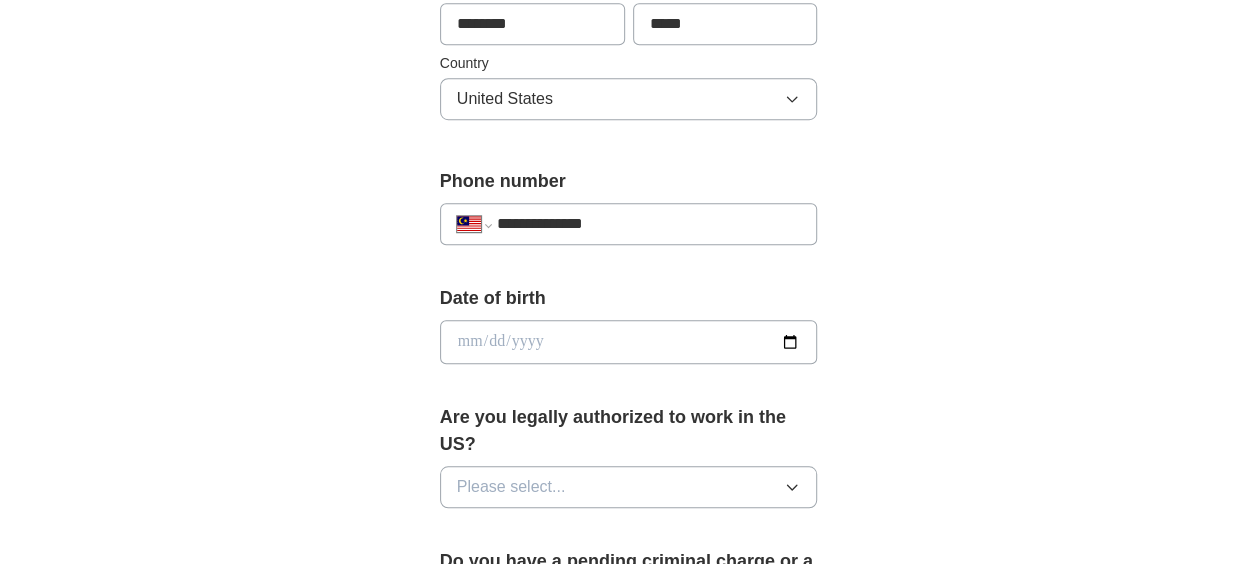 drag, startPoint x: 630, startPoint y: 222, endPoint x: 610, endPoint y: 222, distance: 20 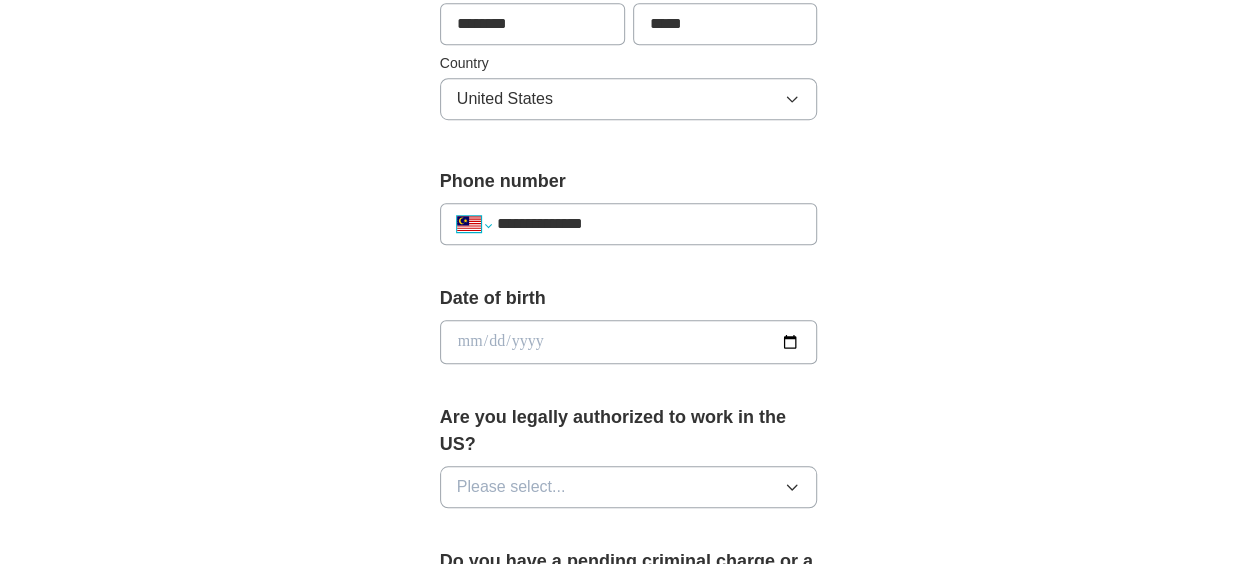 click on "**********" at bounding box center (474, 224) 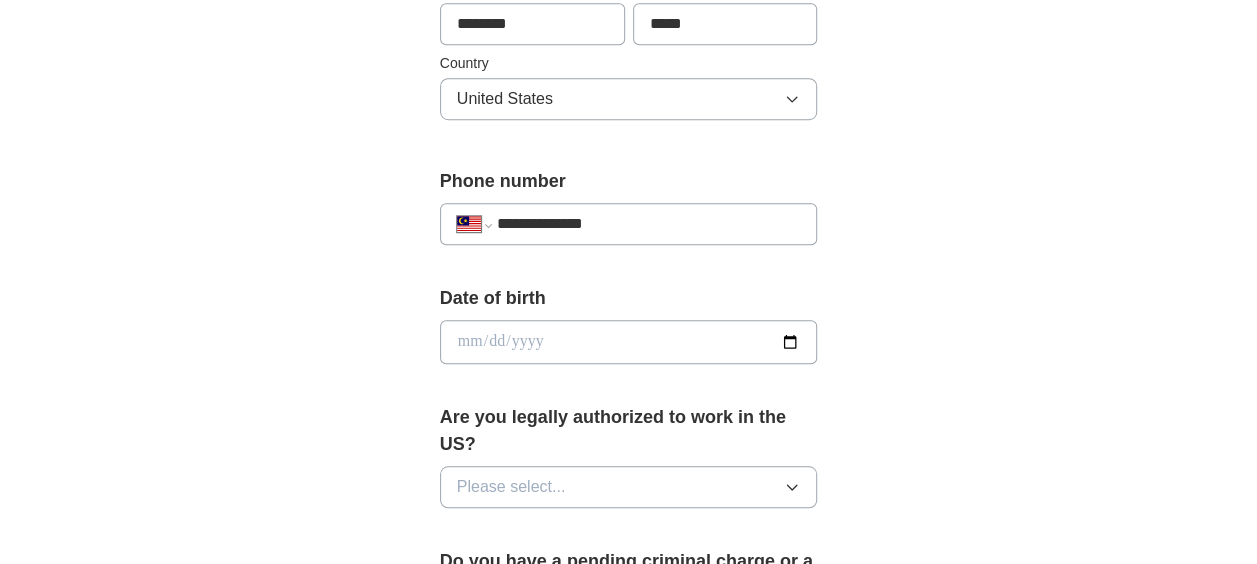 click on "**********" at bounding box center (474, 224) 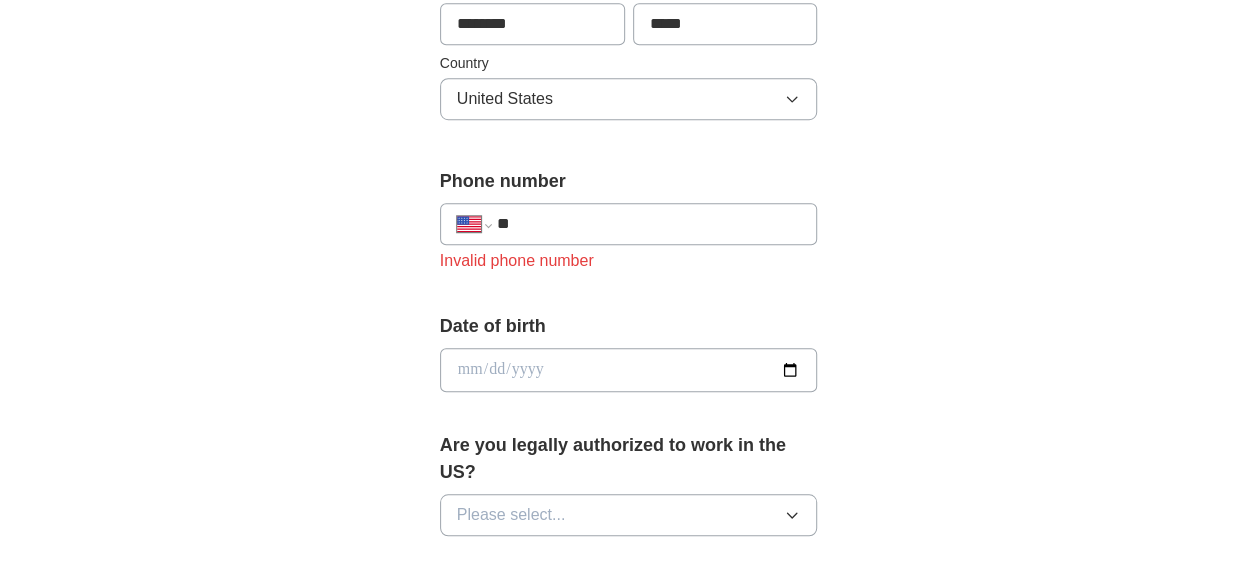 click on "**" at bounding box center [649, 224] 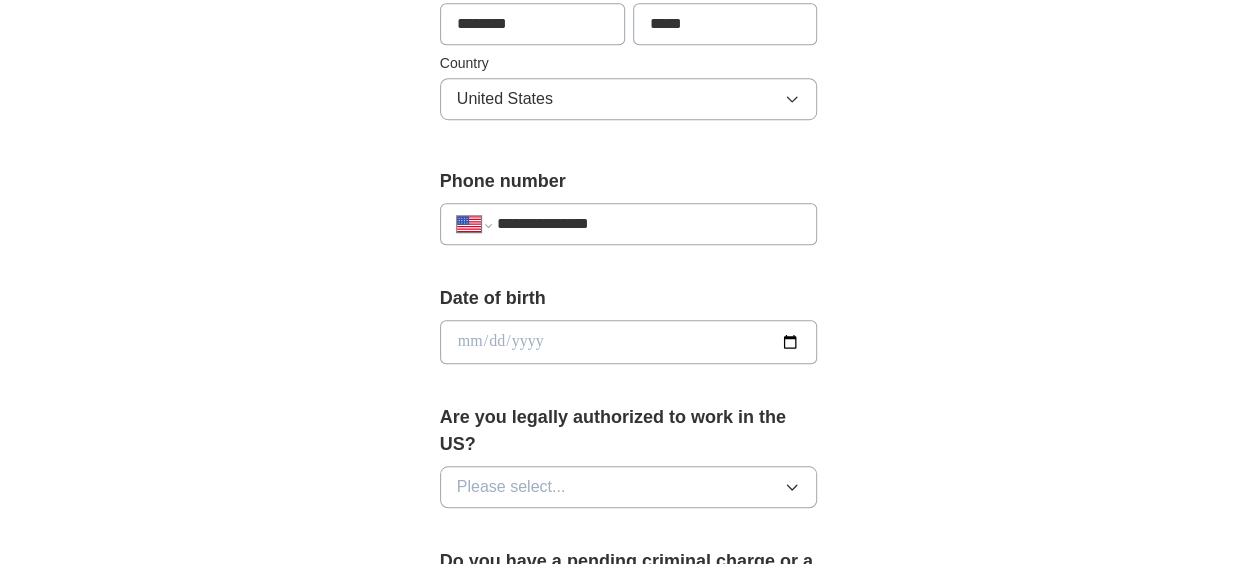 type on "**********" 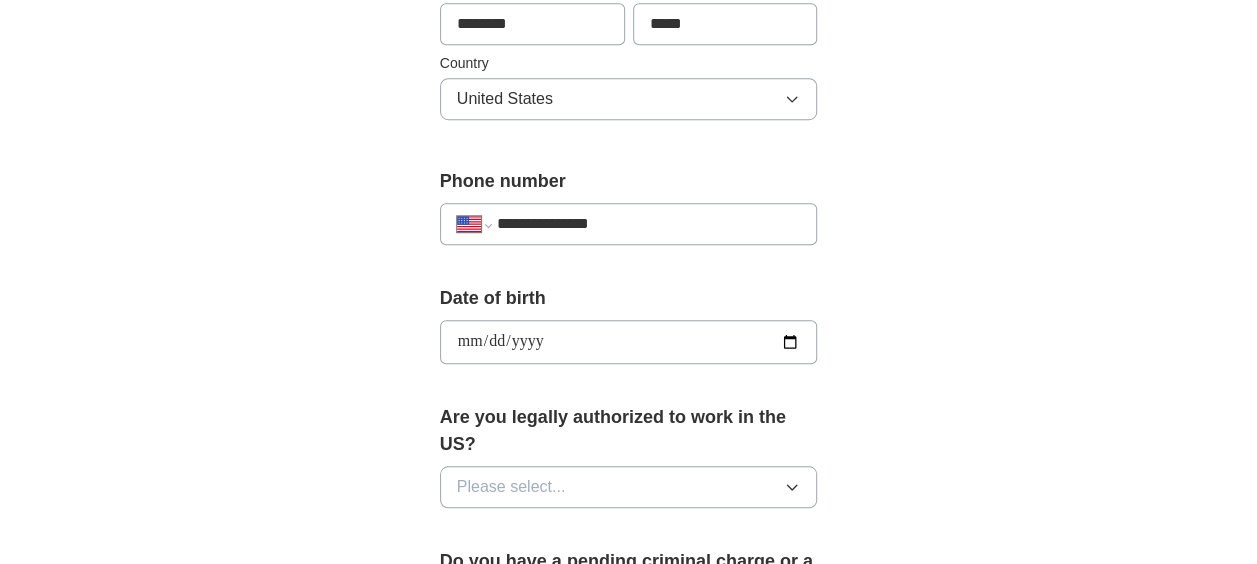 type on "**********" 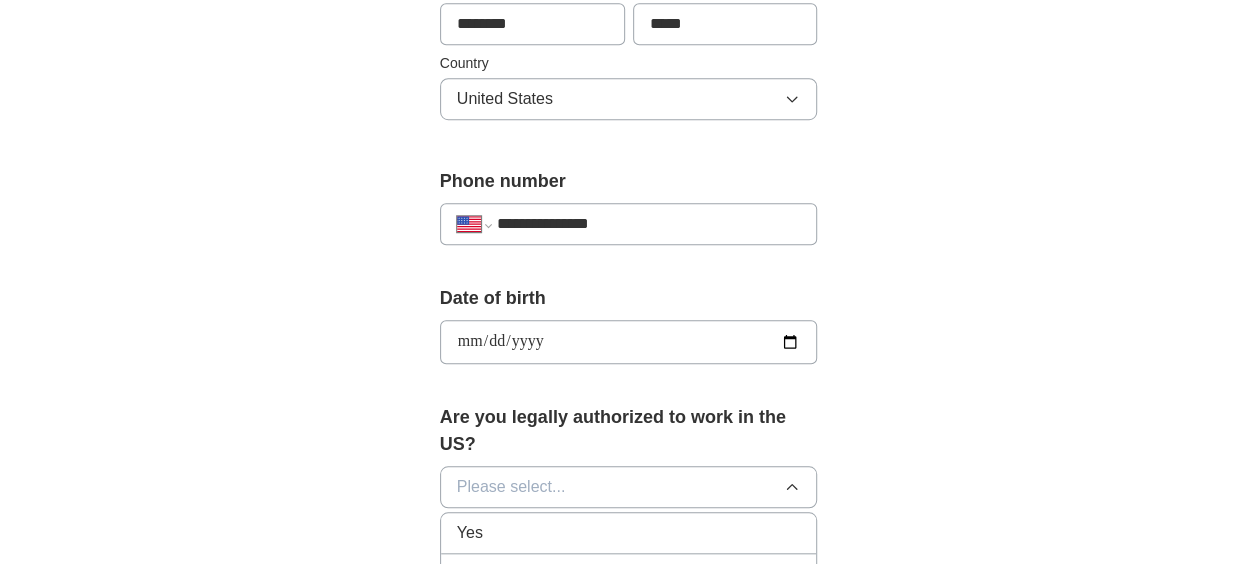 drag, startPoint x: 554, startPoint y: 520, endPoint x: 616, endPoint y: 472, distance: 78.40918 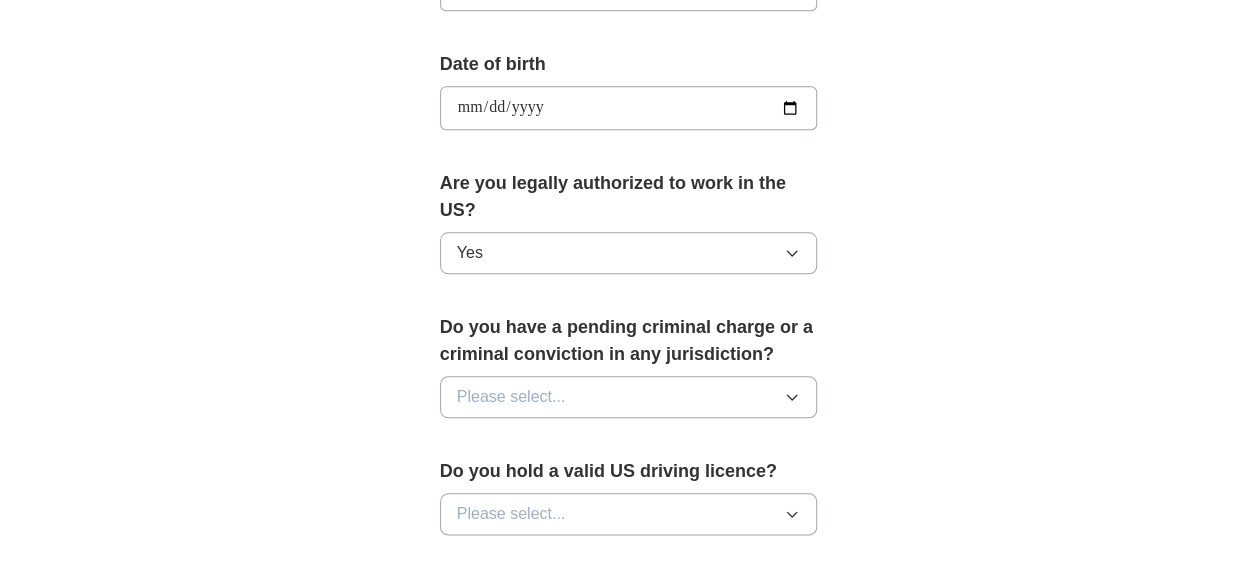 scroll, scrollTop: 1000, scrollLeft: 0, axis: vertical 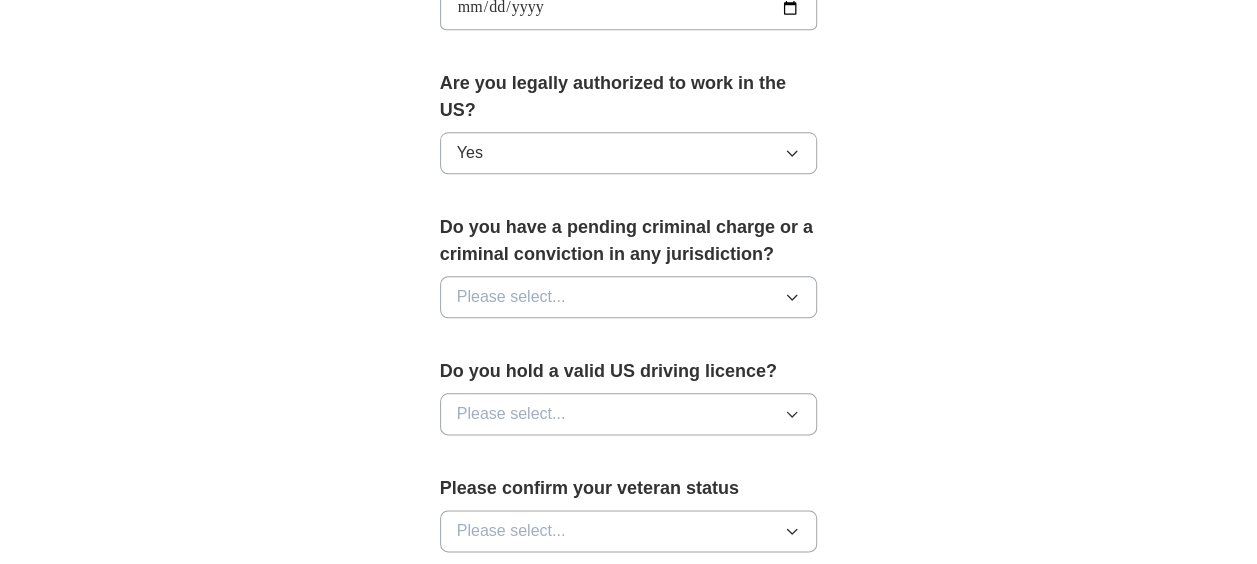 click on "Please select..." at bounding box center (629, 297) 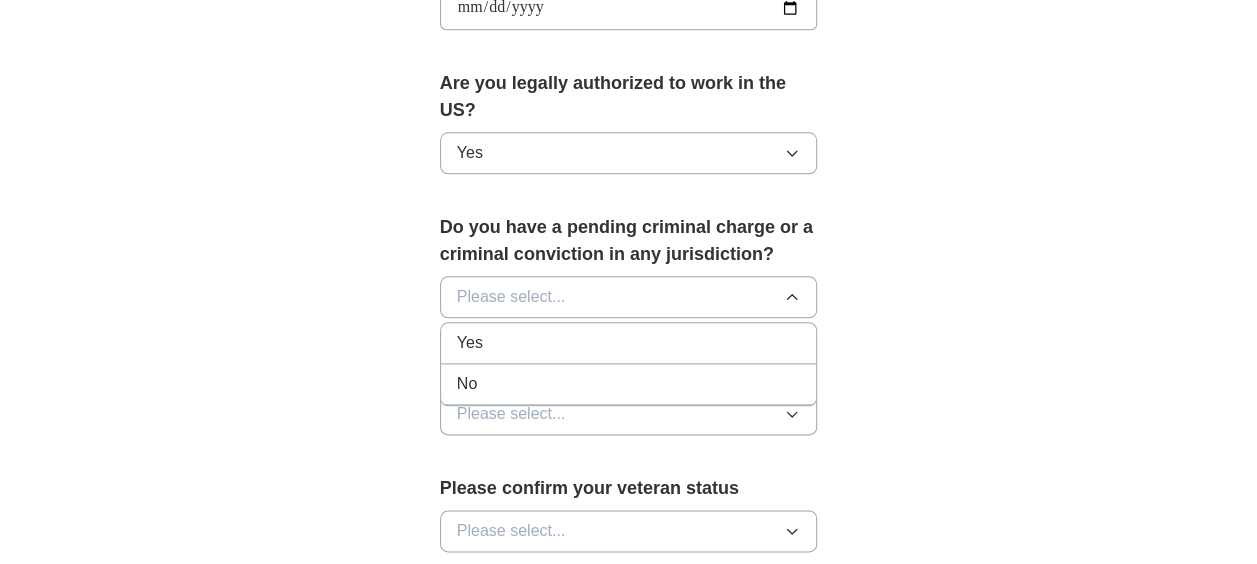 click on "No" at bounding box center [629, 384] 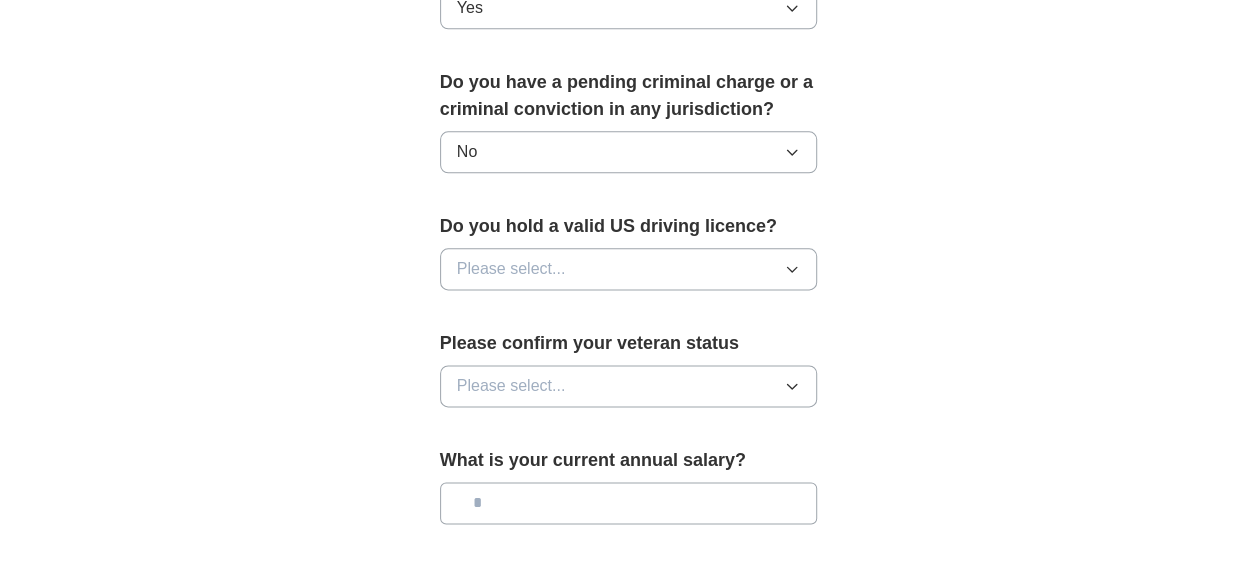 scroll, scrollTop: 1166, scrollLeft: 0, axis: vertical 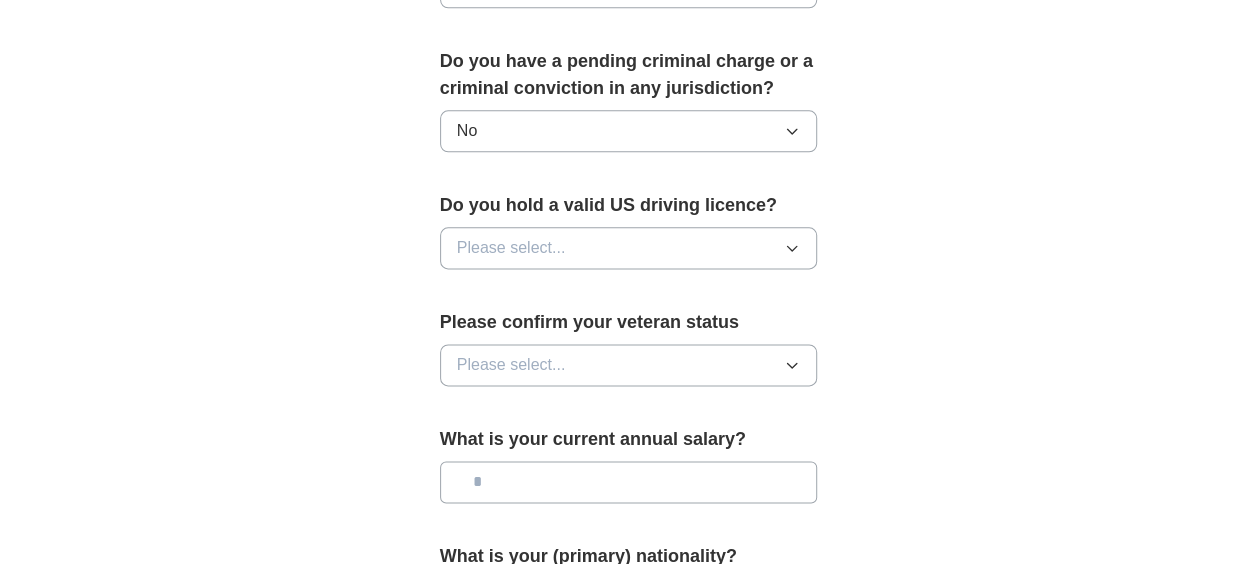 click on "Please select..." at bounding box center [629, 248] 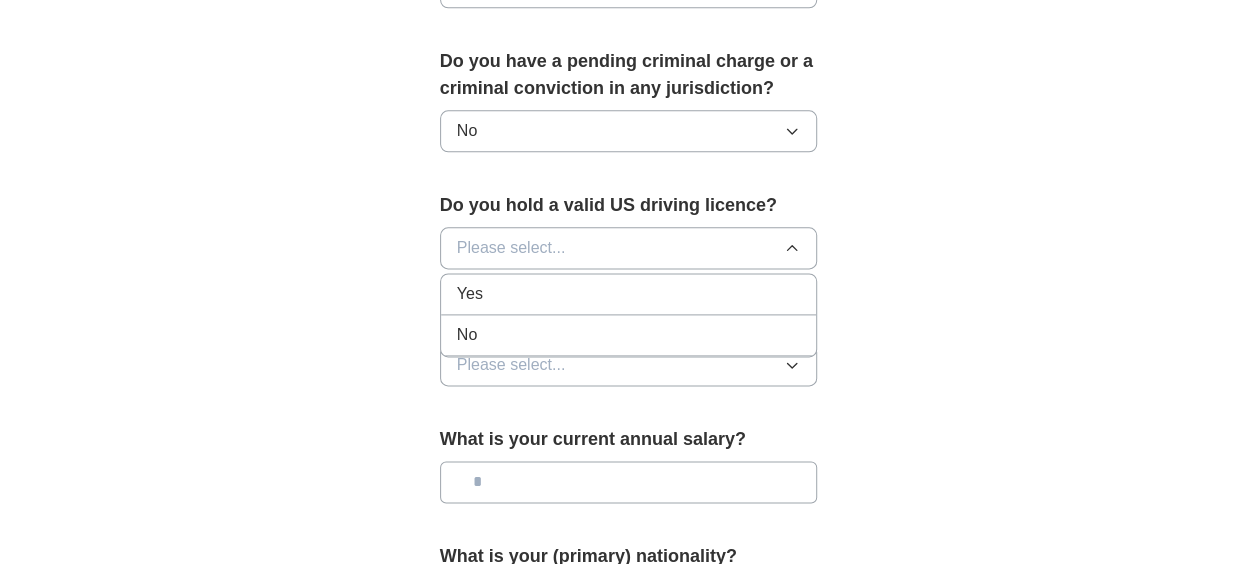 click on "Yes" at bounding box center (629, 294) 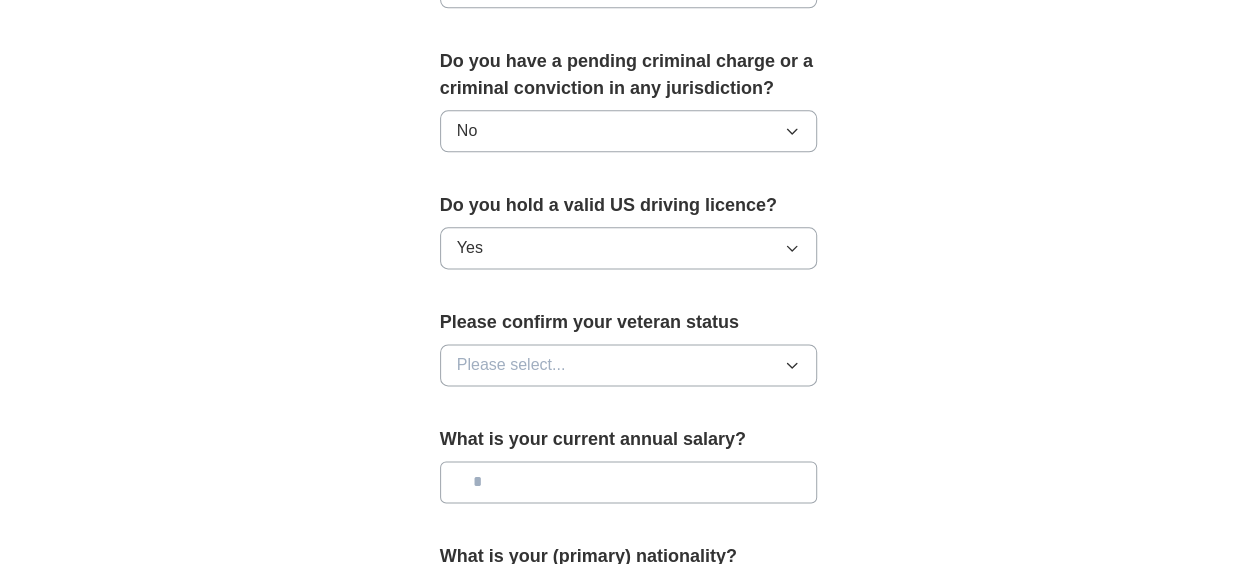 scroll, scrollTop: 1333, scrollLeft: 0, axis: vertical 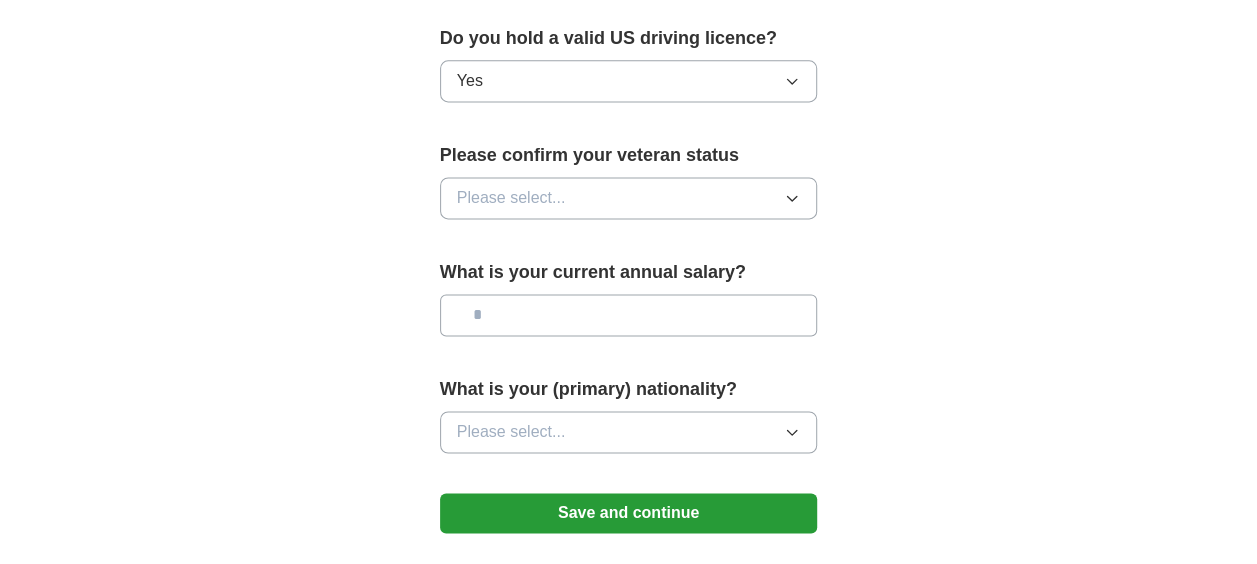 click on "Please select..." at bounding box center [629, 198] 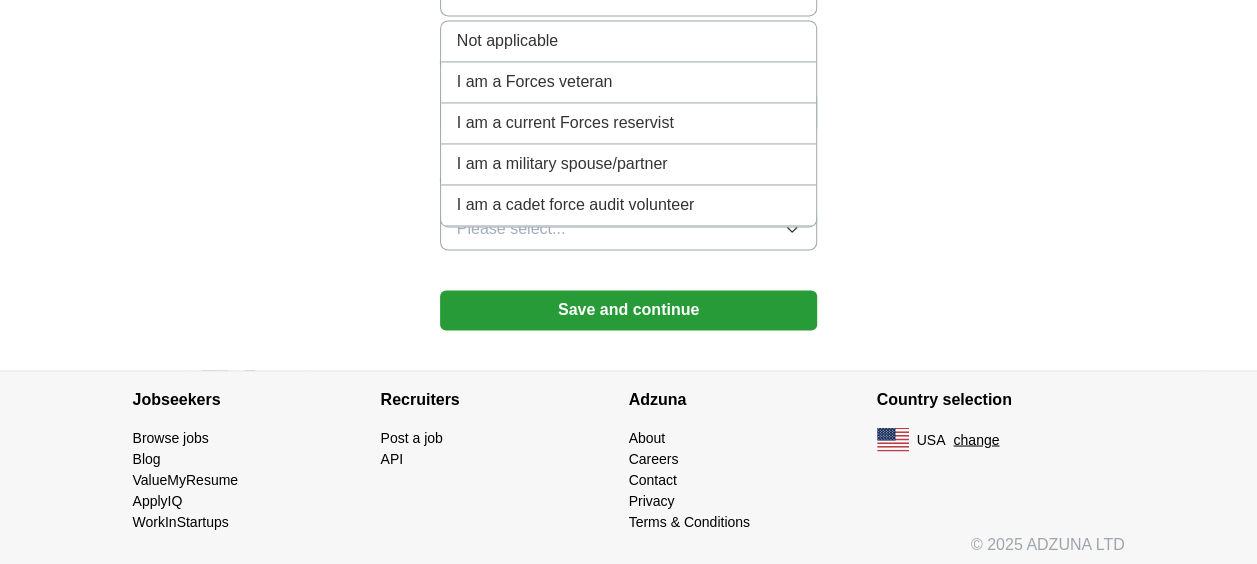 scroll, scrollTop: 1369, scrollLeft: 0, axis: vertical 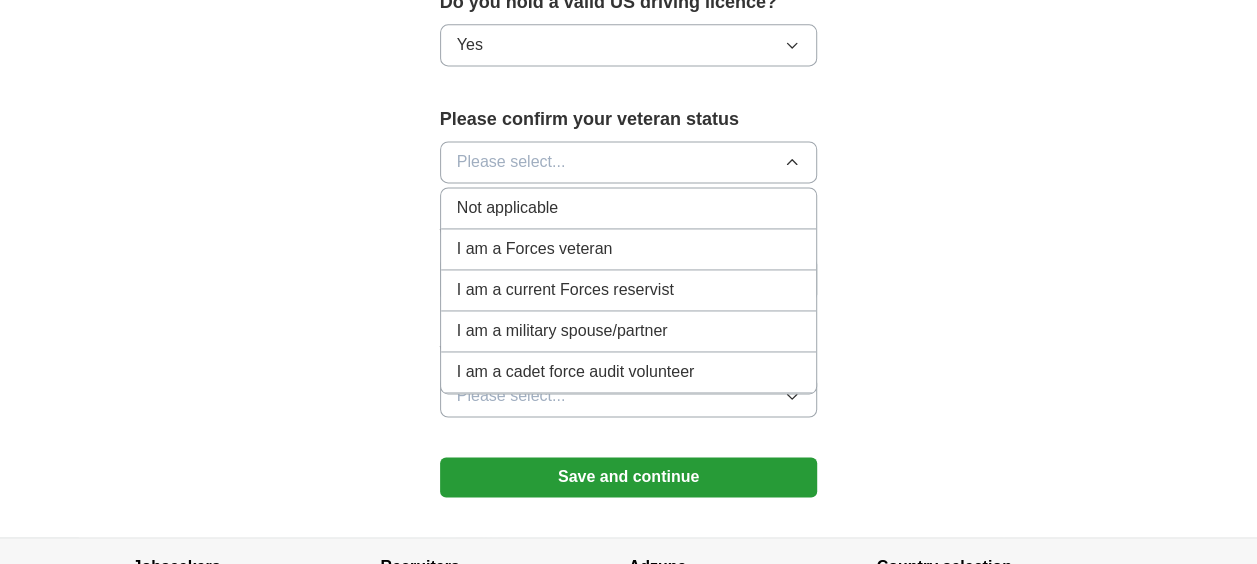 click on "Not applicable" at bounding box center (507, 208) 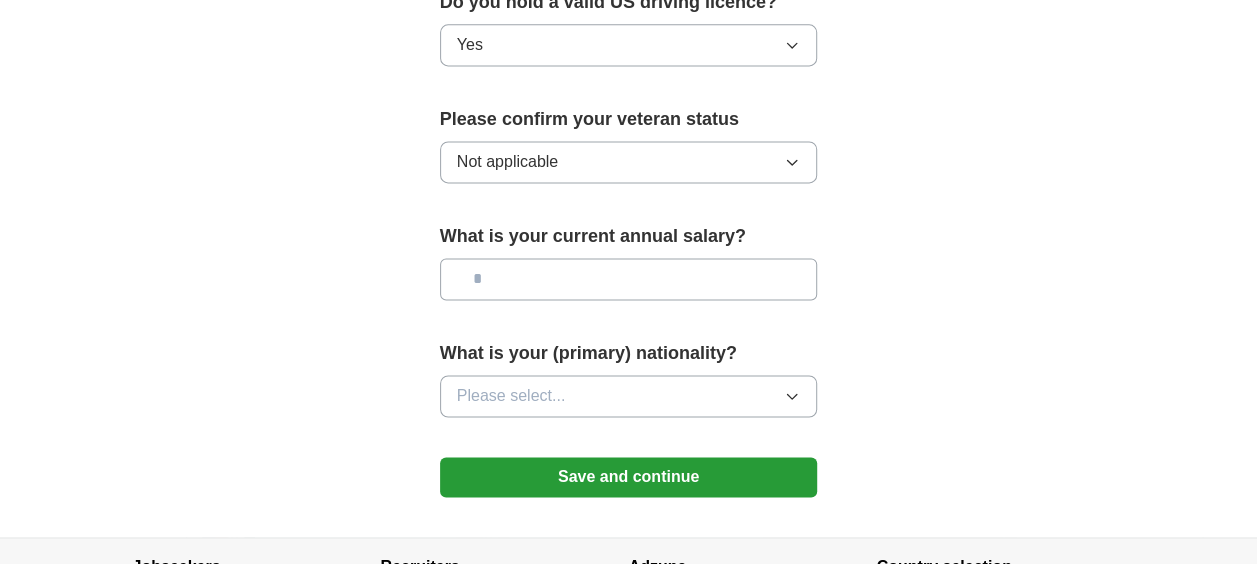 click at bounding box center (629, 279) 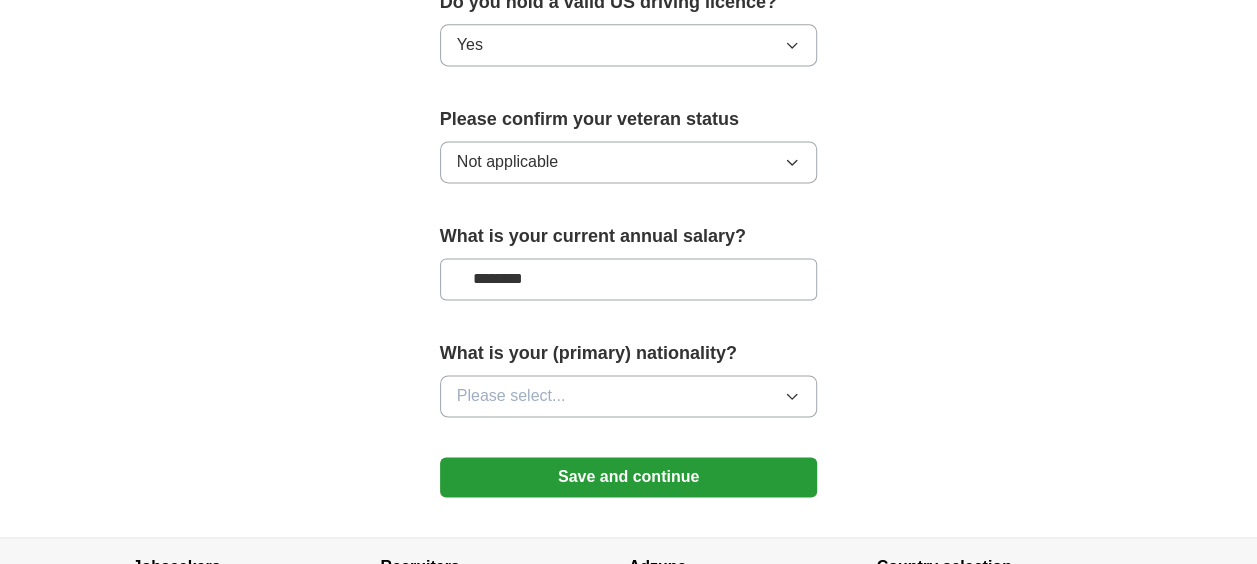 type on "********" 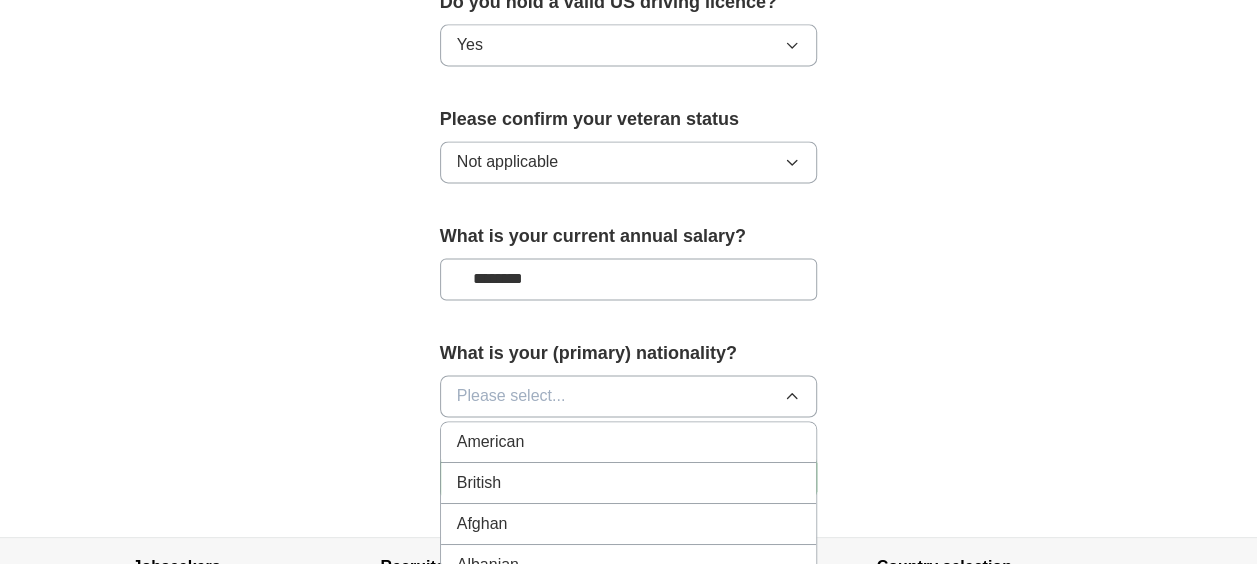 click on "American" at bounding box center [629, 442] 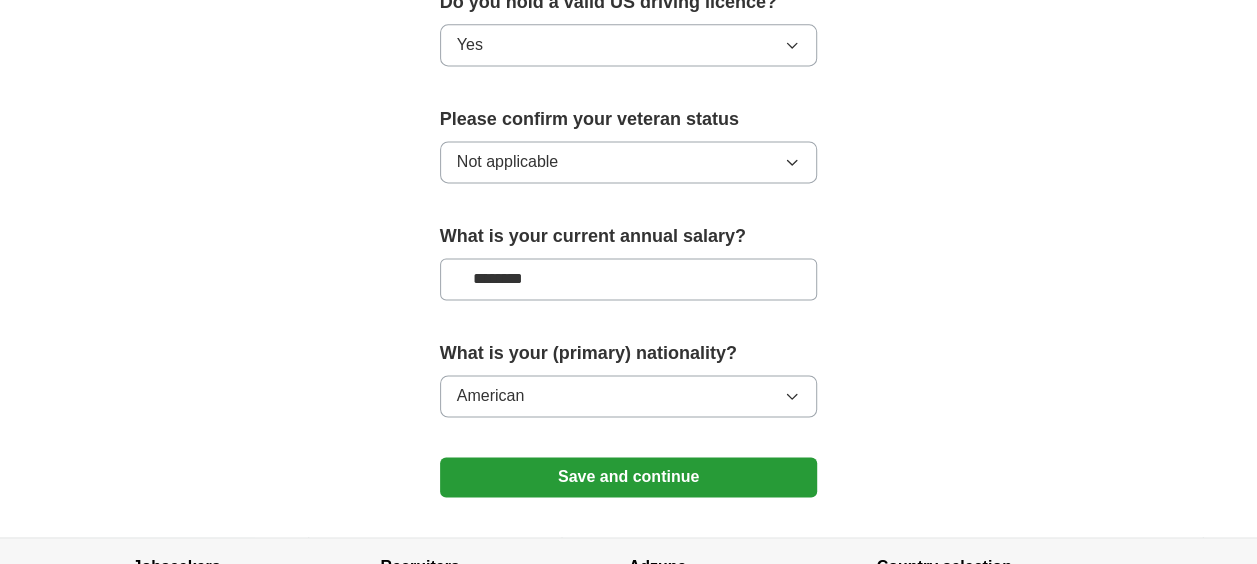 scroll, scrollTop: 1536, scrollLeft: 0, axis: vertical 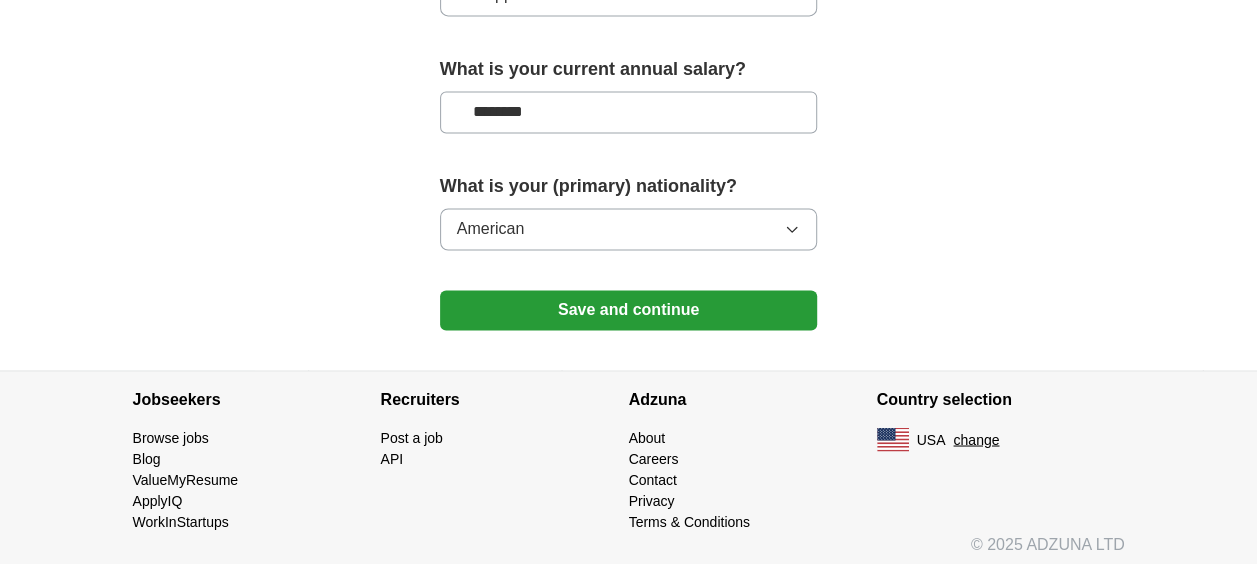 click on "Save and continue" at bounding box center (629, 310) 